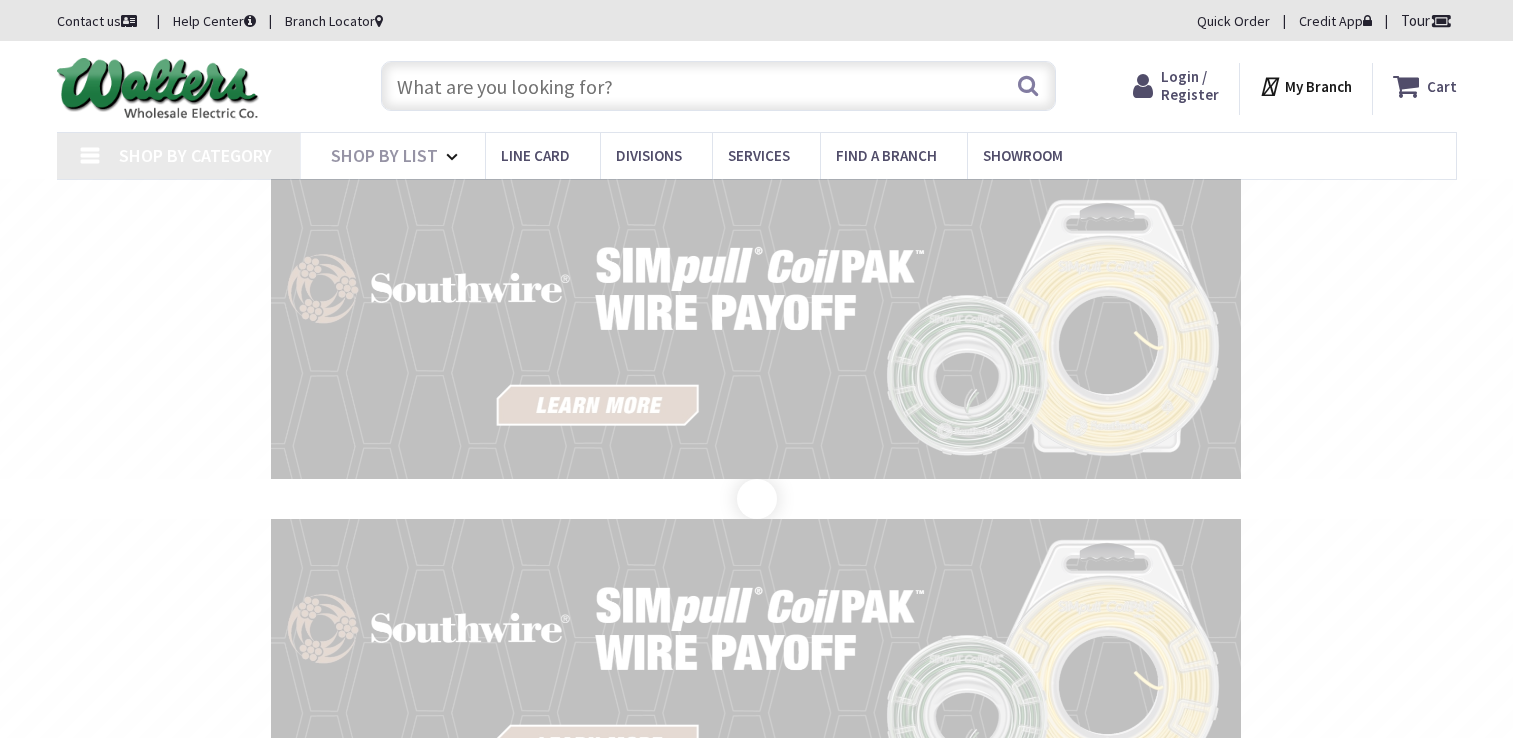 scroll, scrollTop: 0, scrollLeft: 0, axis: both 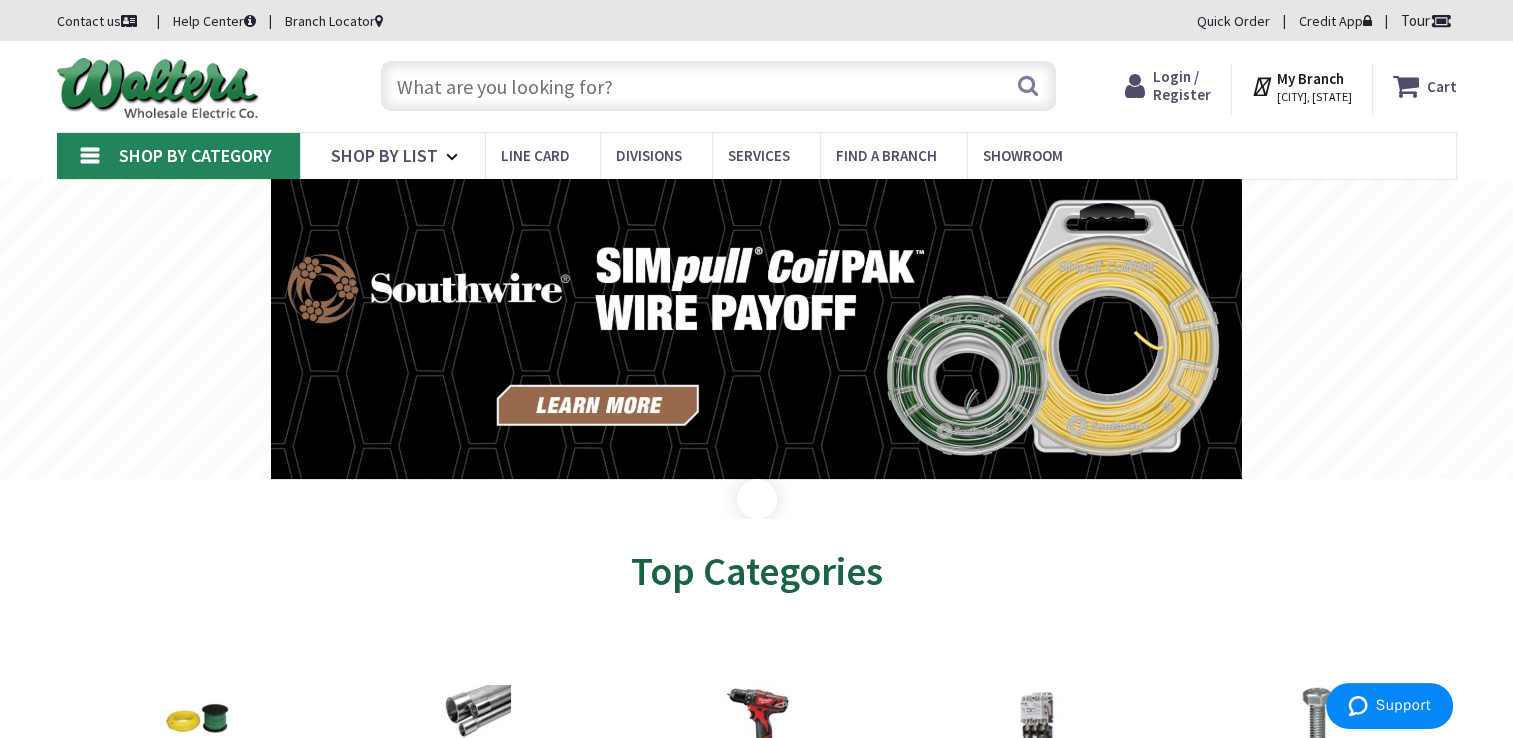 click at bounding box center (718, 86) 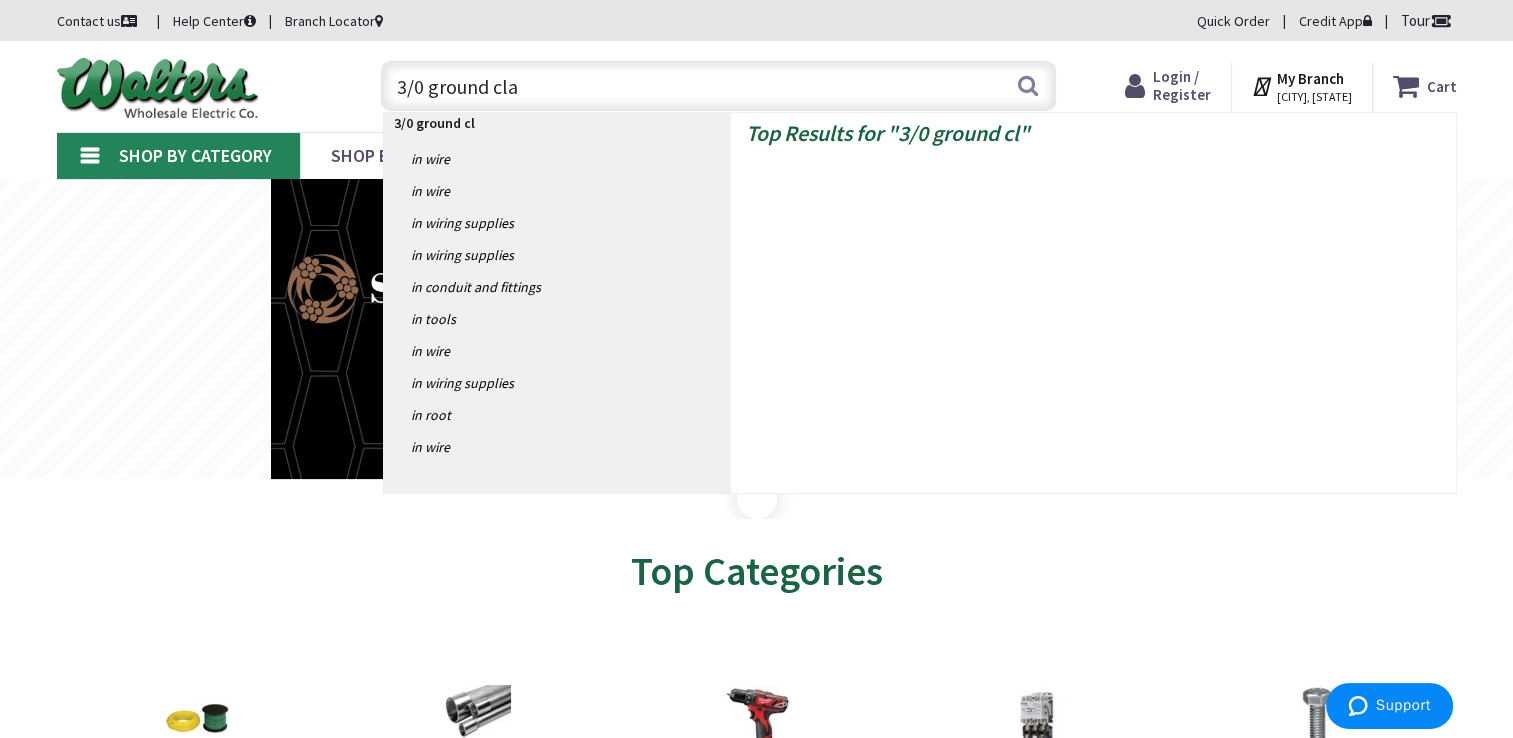 type on "3/0 ground clam" 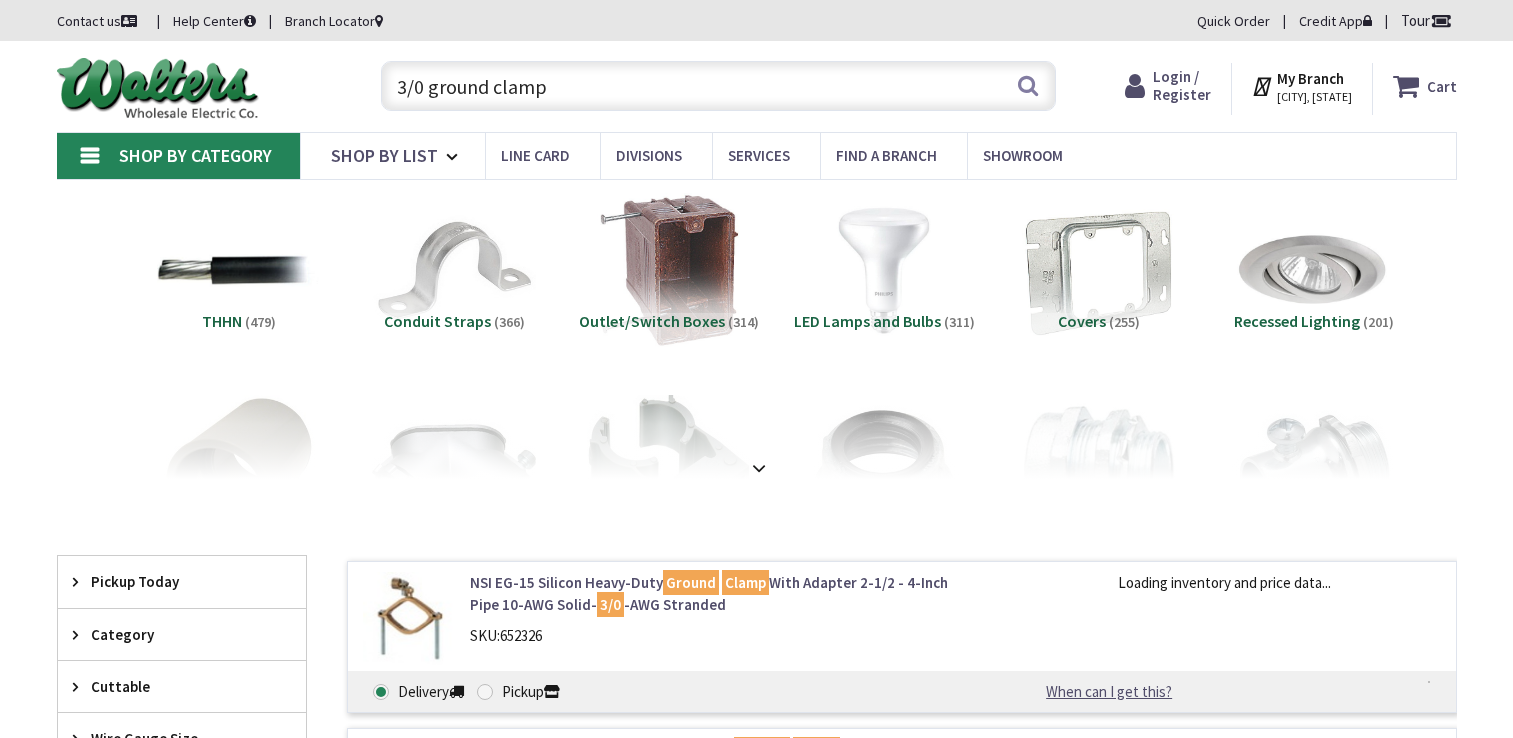 scroll, scrollTop: 0, scrollLeft: 0, axis: both 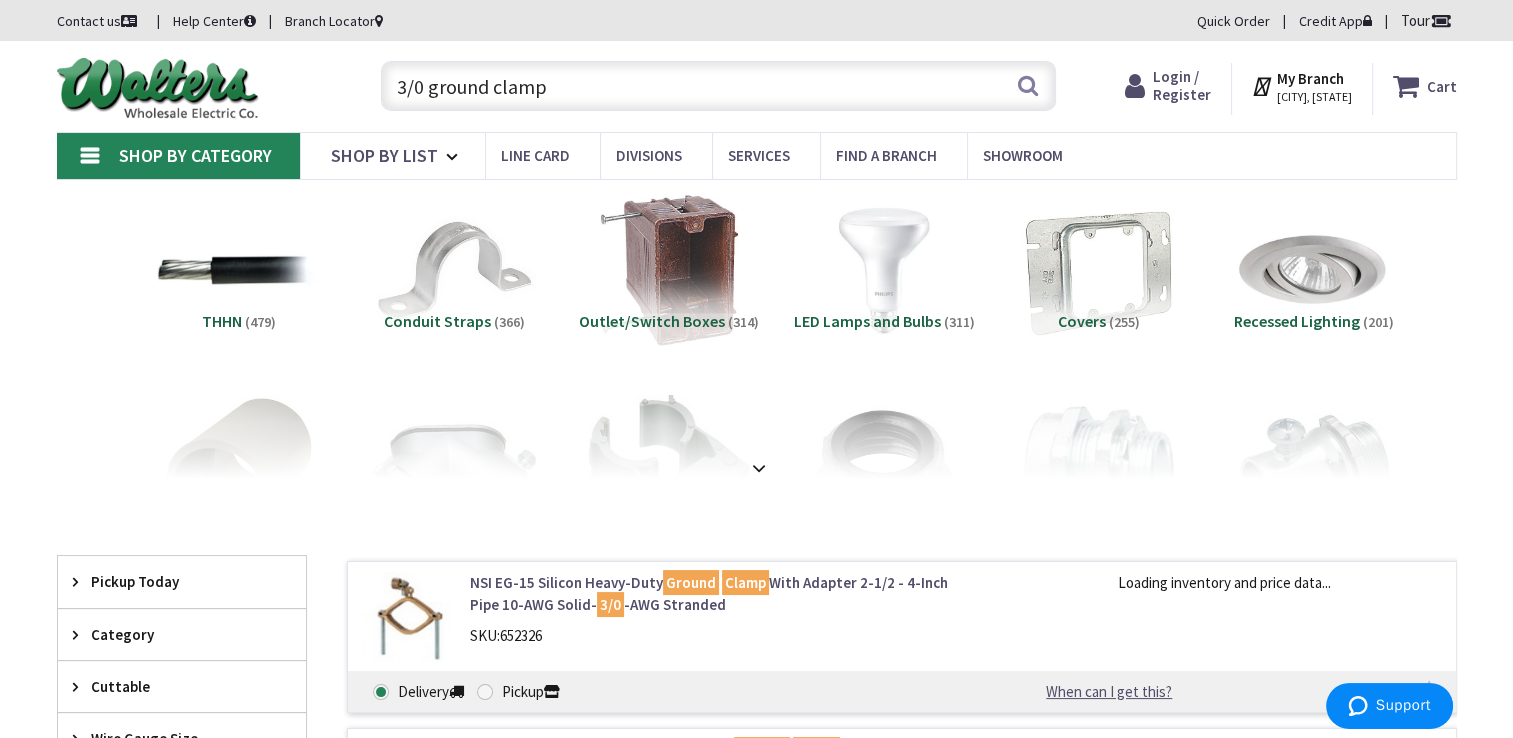 drag, startPoint x: 584, startPoint y: 92, endPoint x: 495, endPoint y: 86, distance: 89.20202 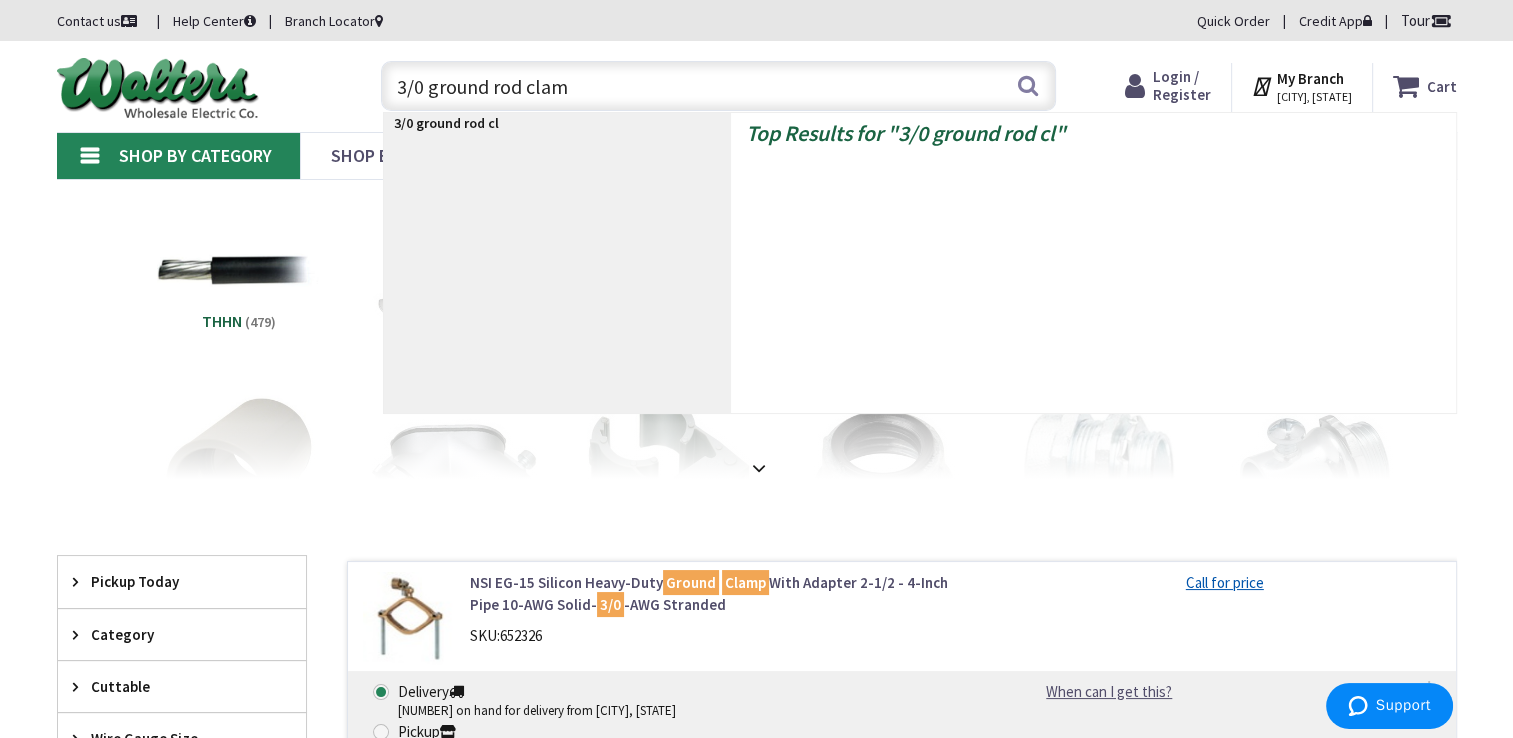type on "3/0 ground rod clamp" 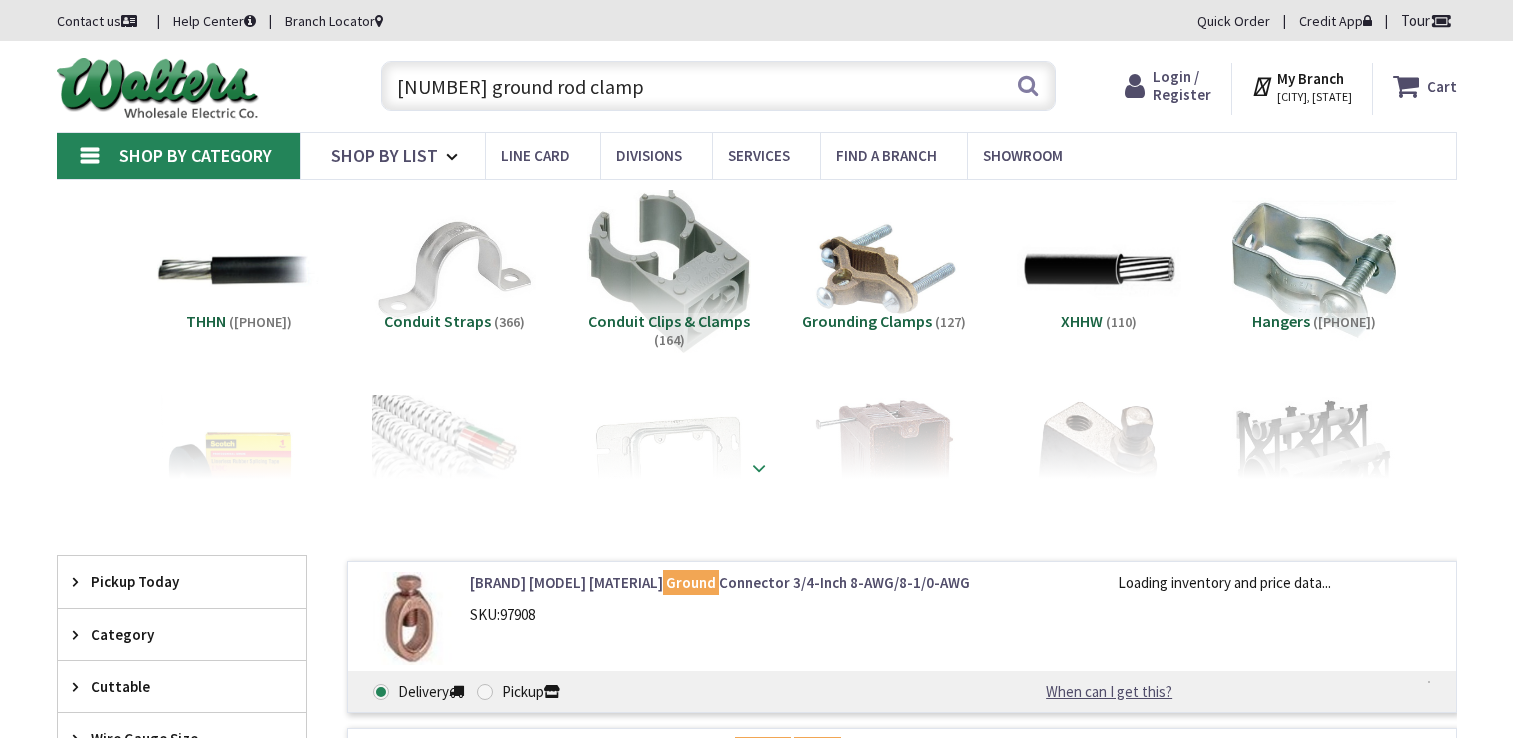 scroll, scrollTop: 0, scrollLeft: 0, axis: both 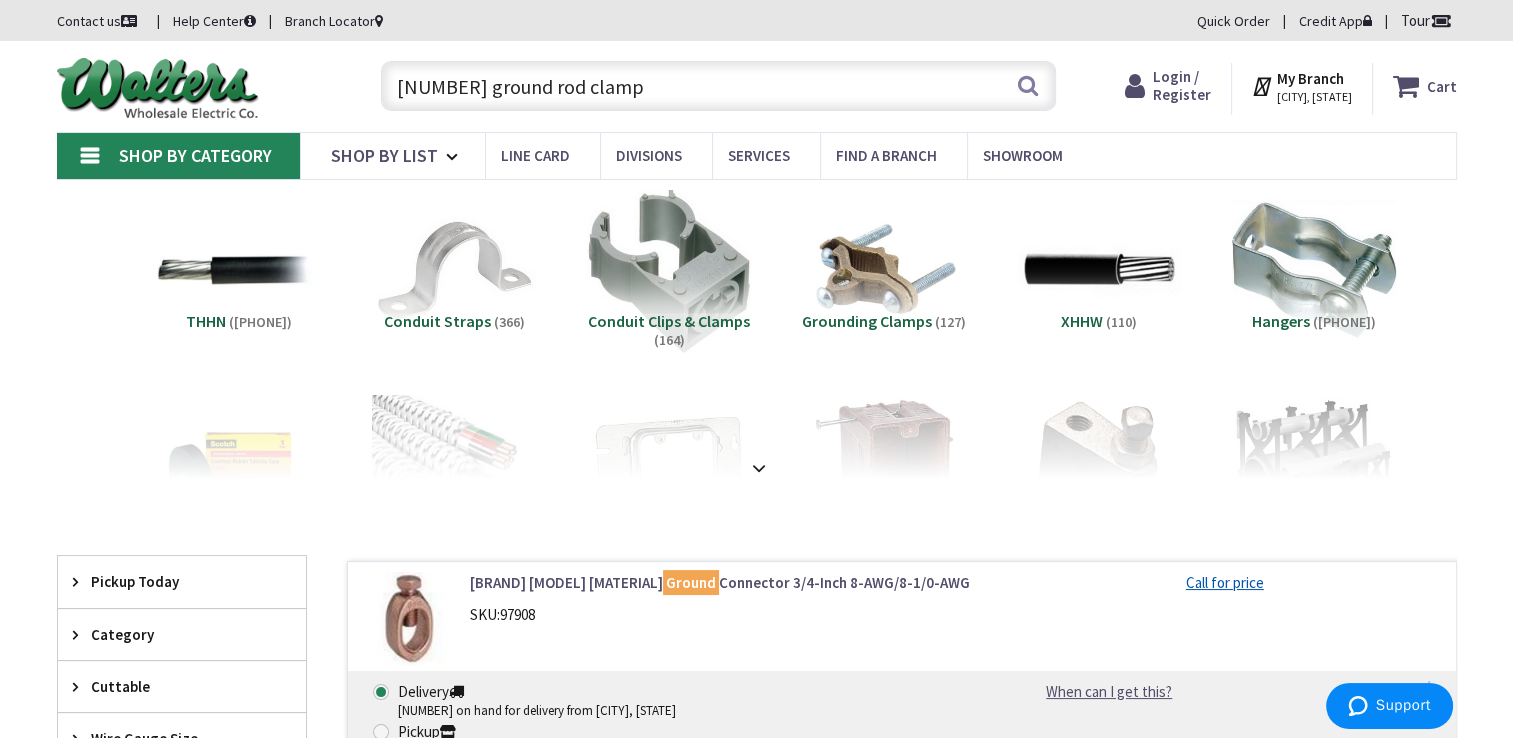 drag, startPoint x: 638, startPoint y: 92, endPoint x: 349, endPoint y: 90, distance: 289.00693 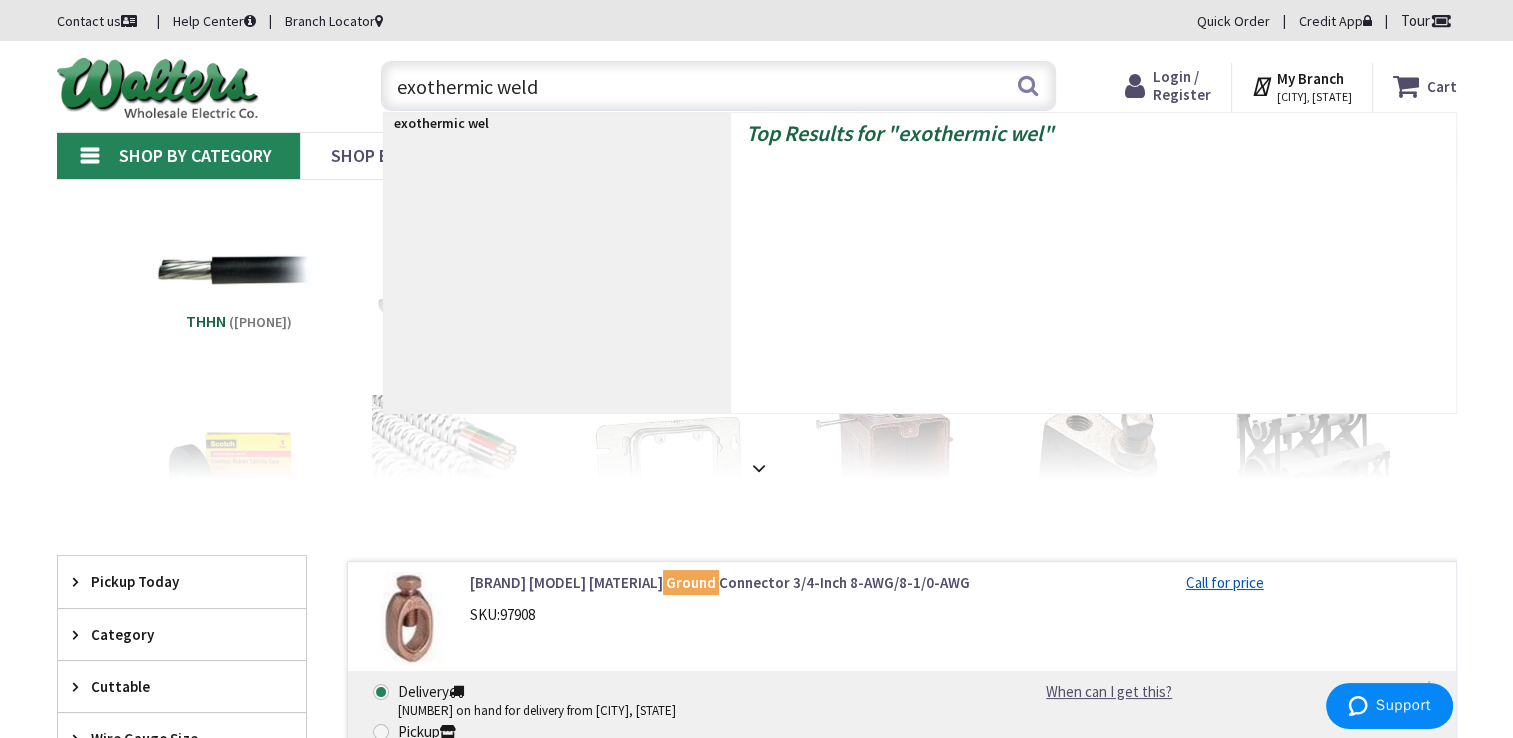 type on "exothermic weldi" 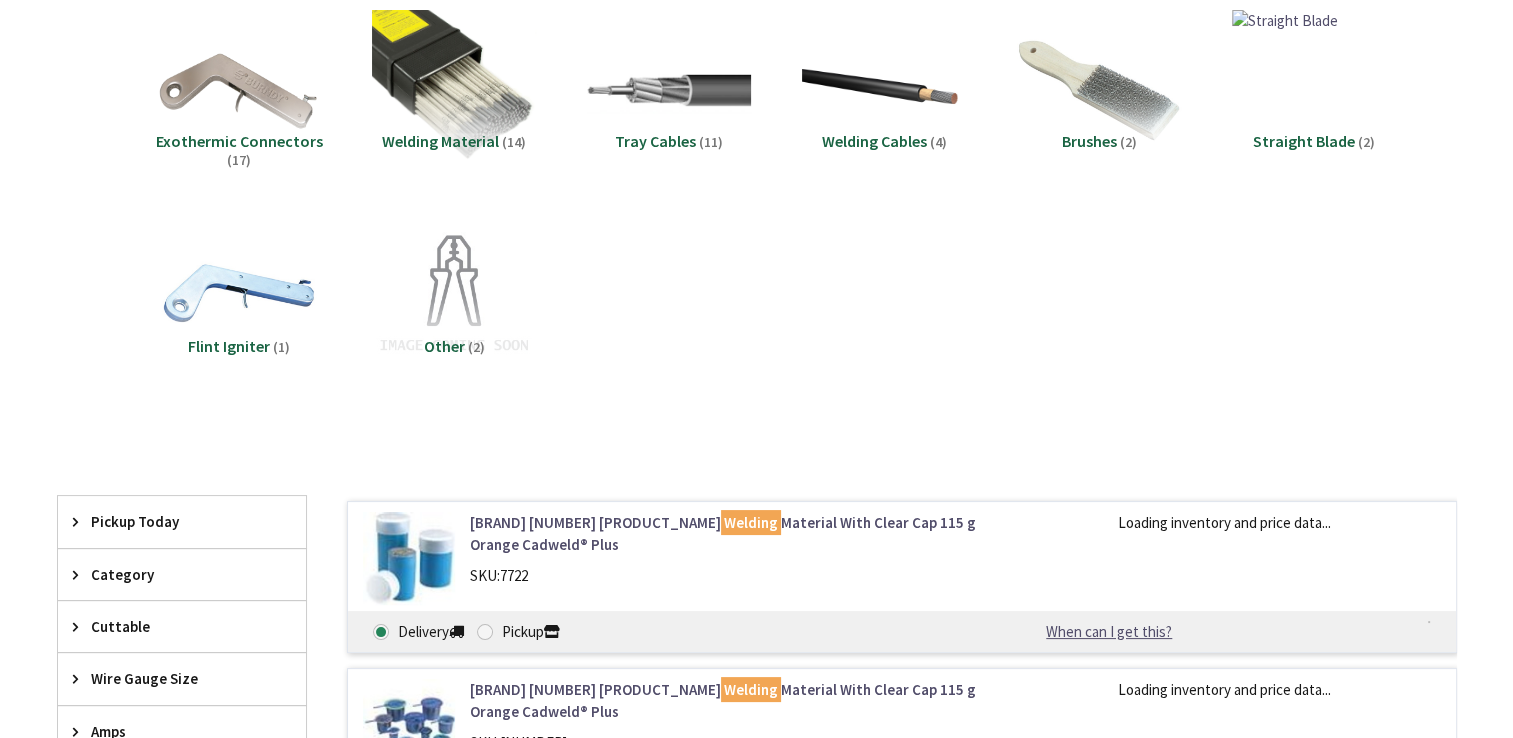 scroll, scrollTop: 200, scrollLeft: 0, axis: vertical 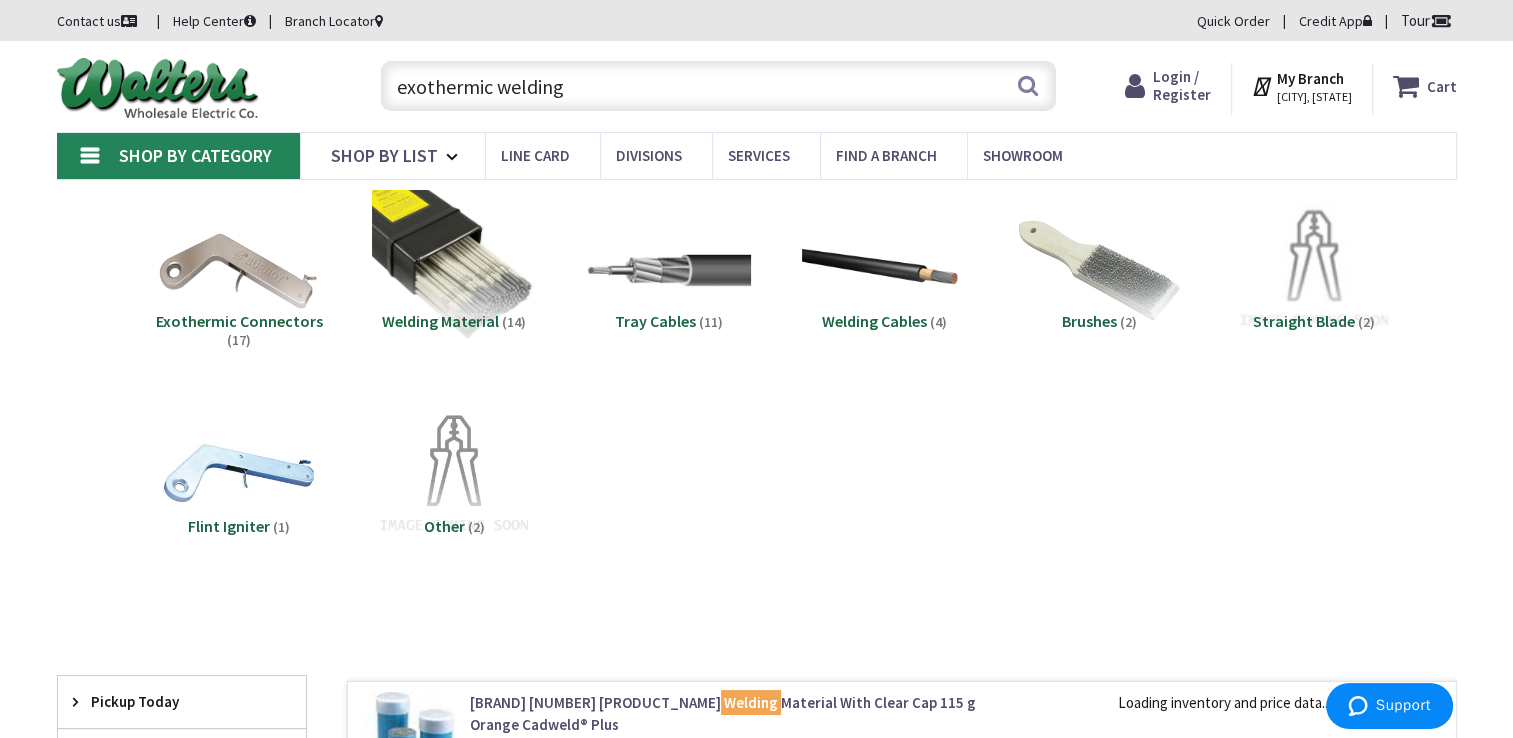 drag, startPoint x: 344, startPoint y: 105, endPoint x: 286, endPoint y: 94, distance: 59.03389 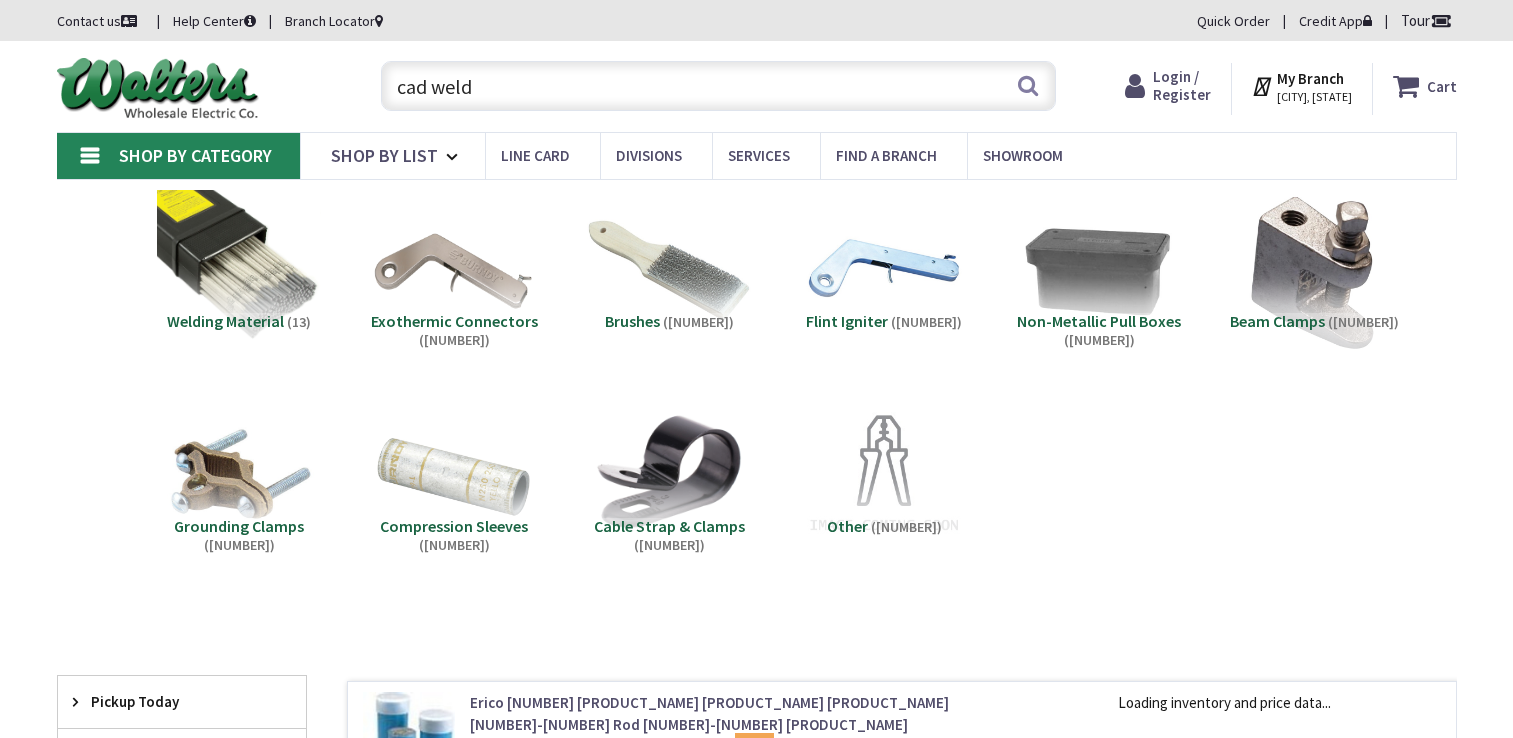 scroll, scrollTop: 0, scrollLeft: 0, axis: both 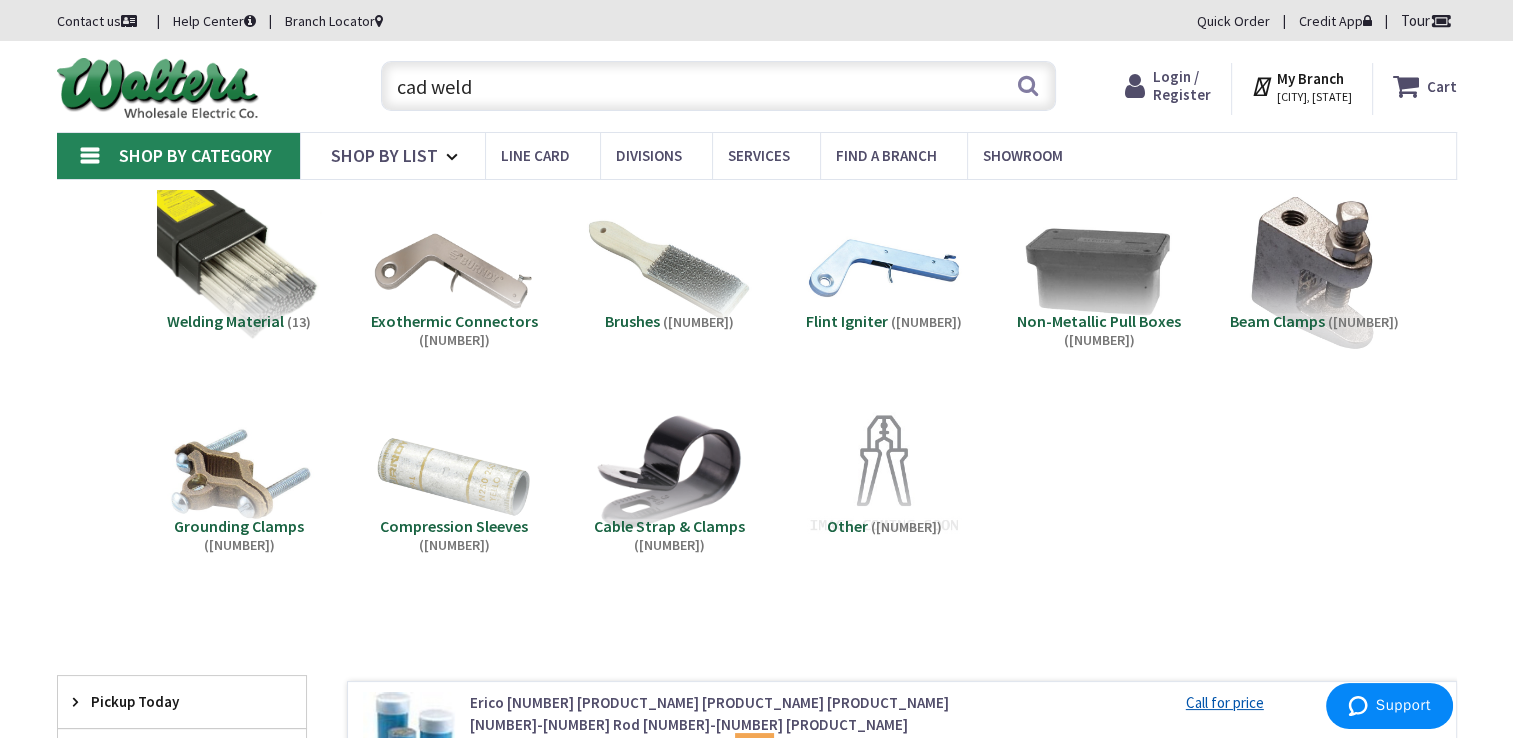 drag, startPoint x: 563, startPoint y: 91, endPoint x: 232, endPoint y: 94, distance: 331.01358 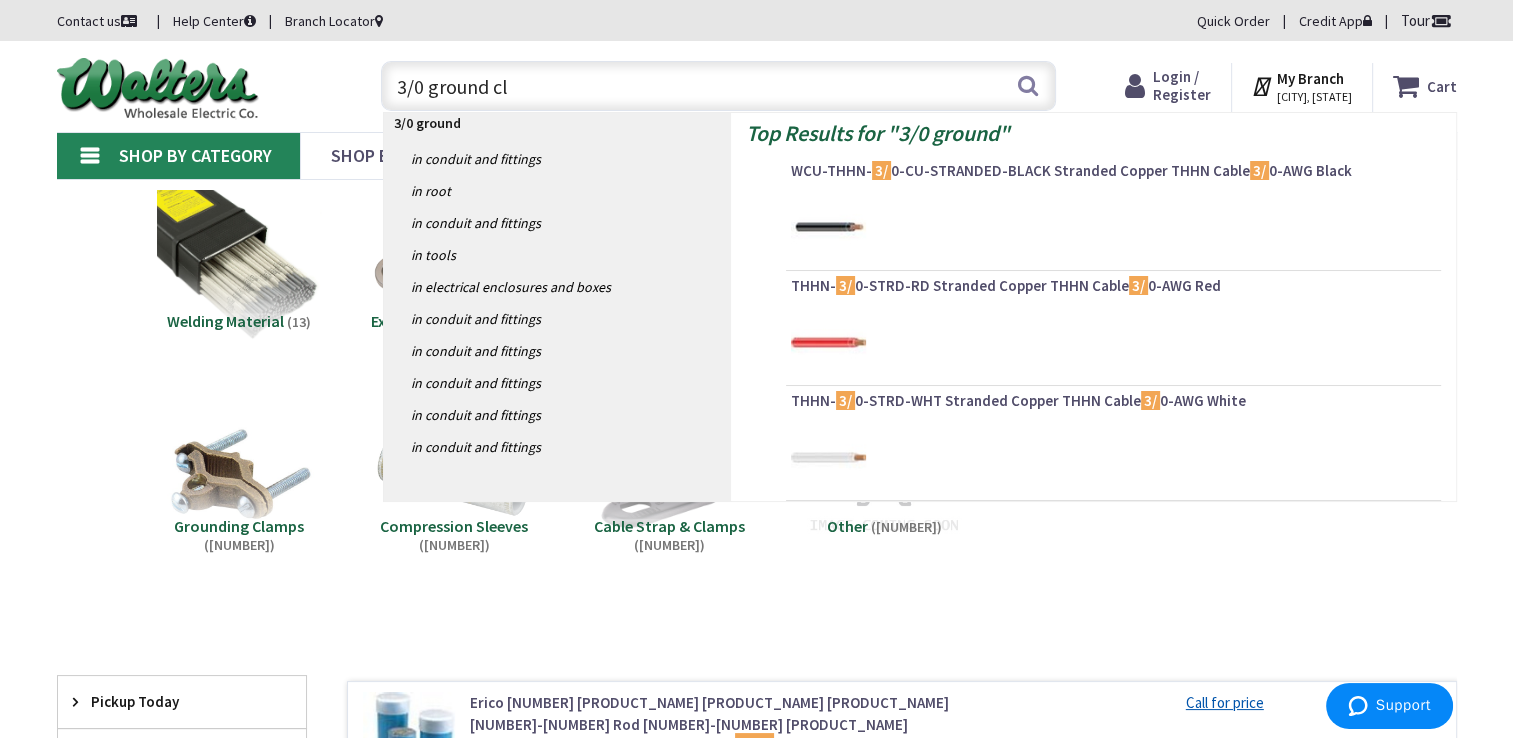 type on "3/0 ground cla" 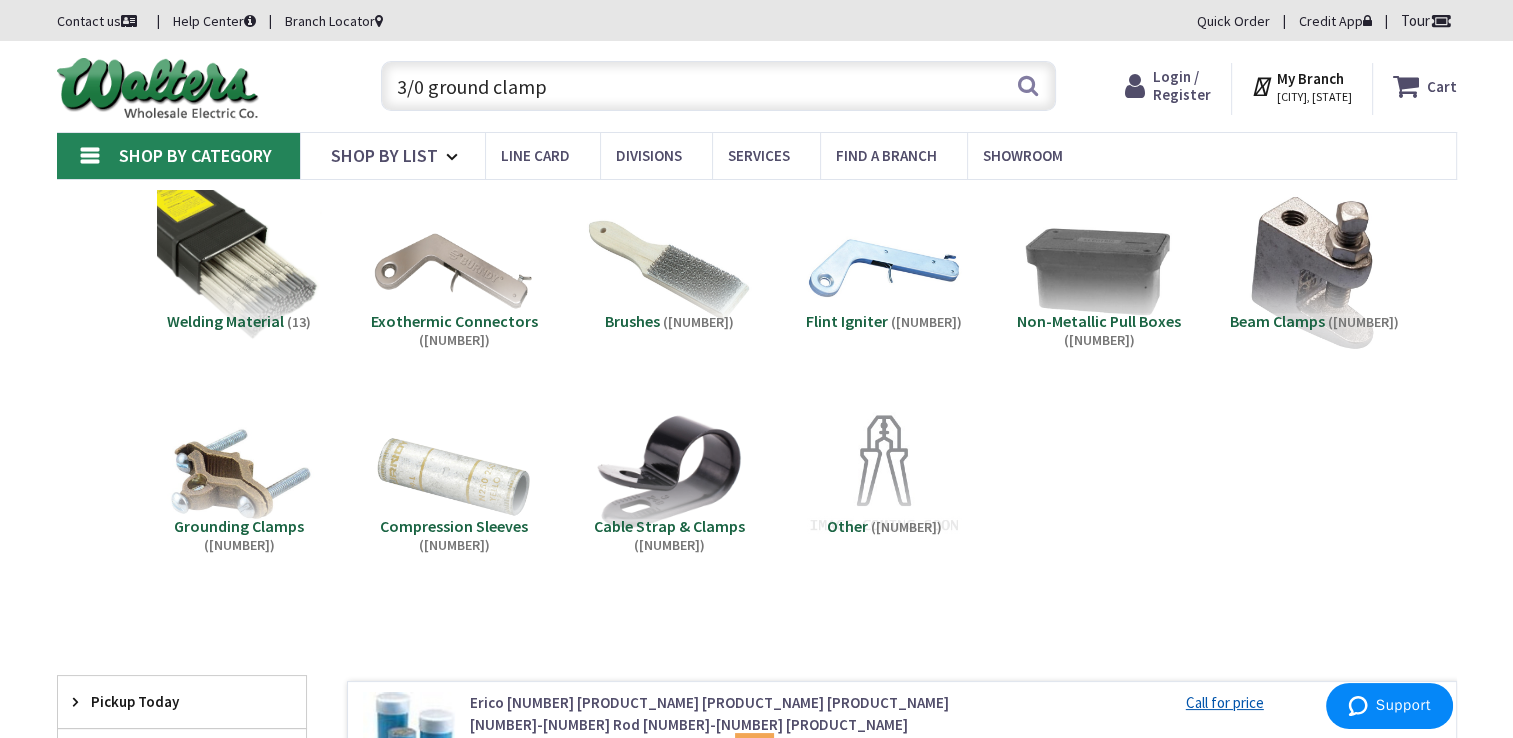 drag, startPoint x: 588, startPoint y: 98, endPoint x: 347, endPoint y: 78, distance: 241.82845 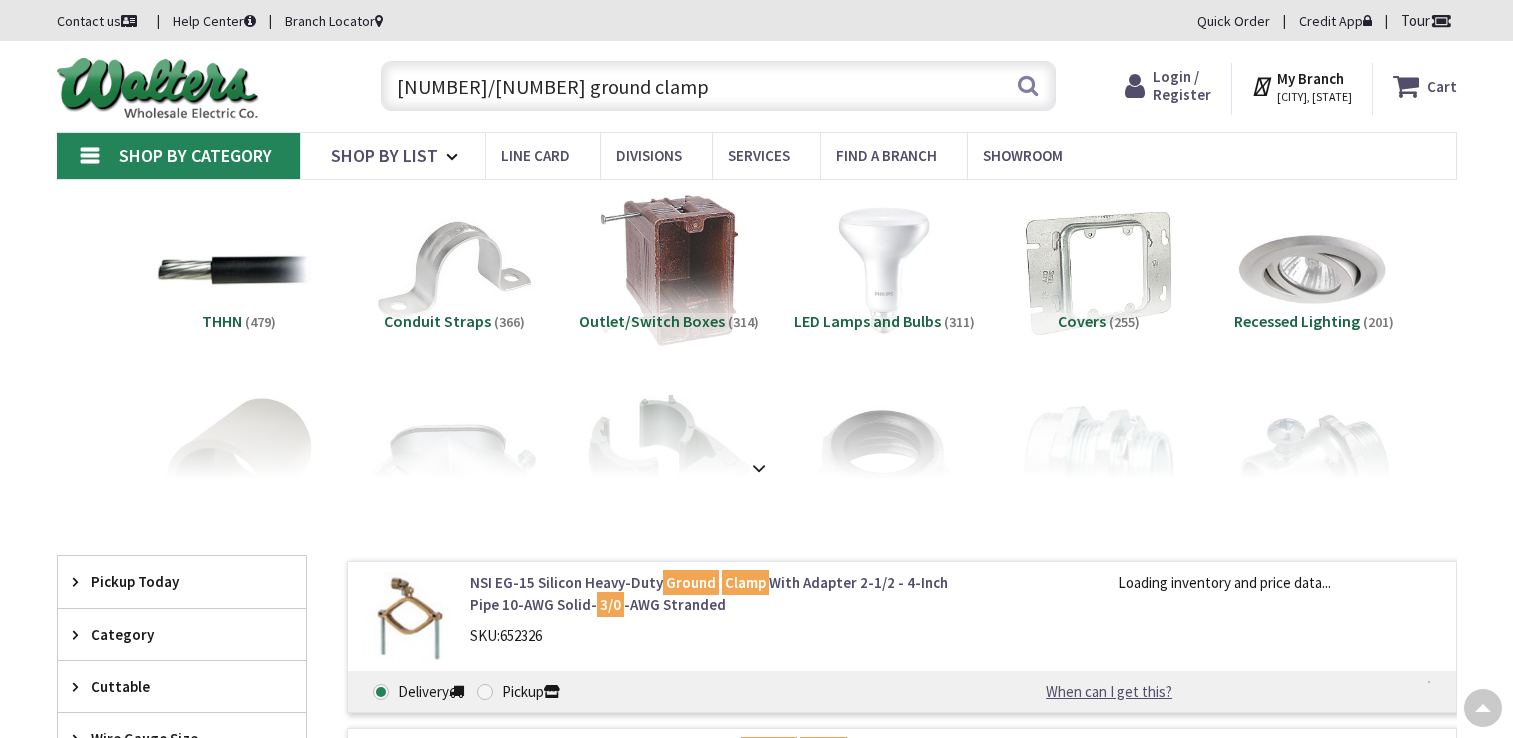 scroll, scrollTop: 645, scrollLeft: 0, axis: vertical 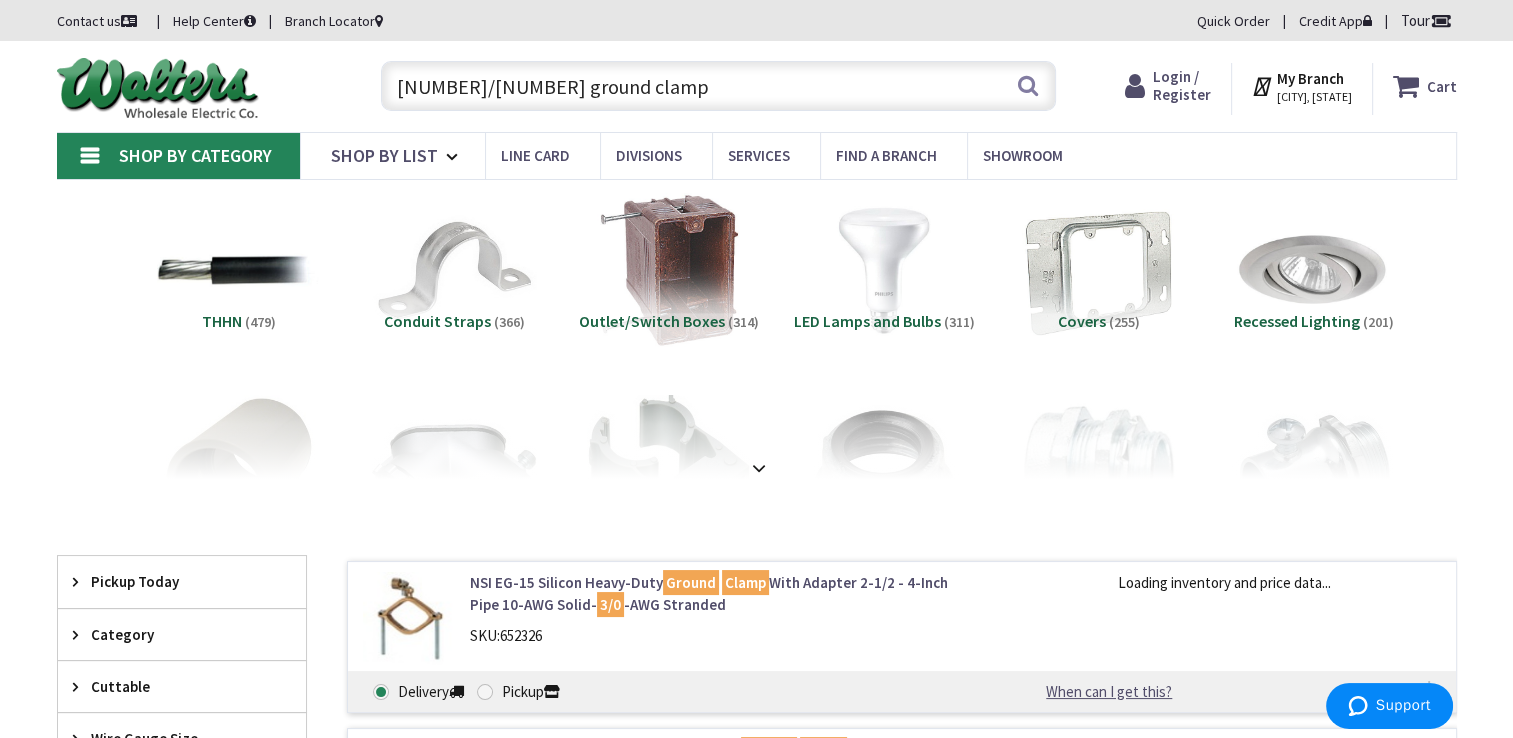 drag, startPoint x: 523, startPoint y: 78, endPoint x: 430, endPoint y: 66, distance: 93.770996 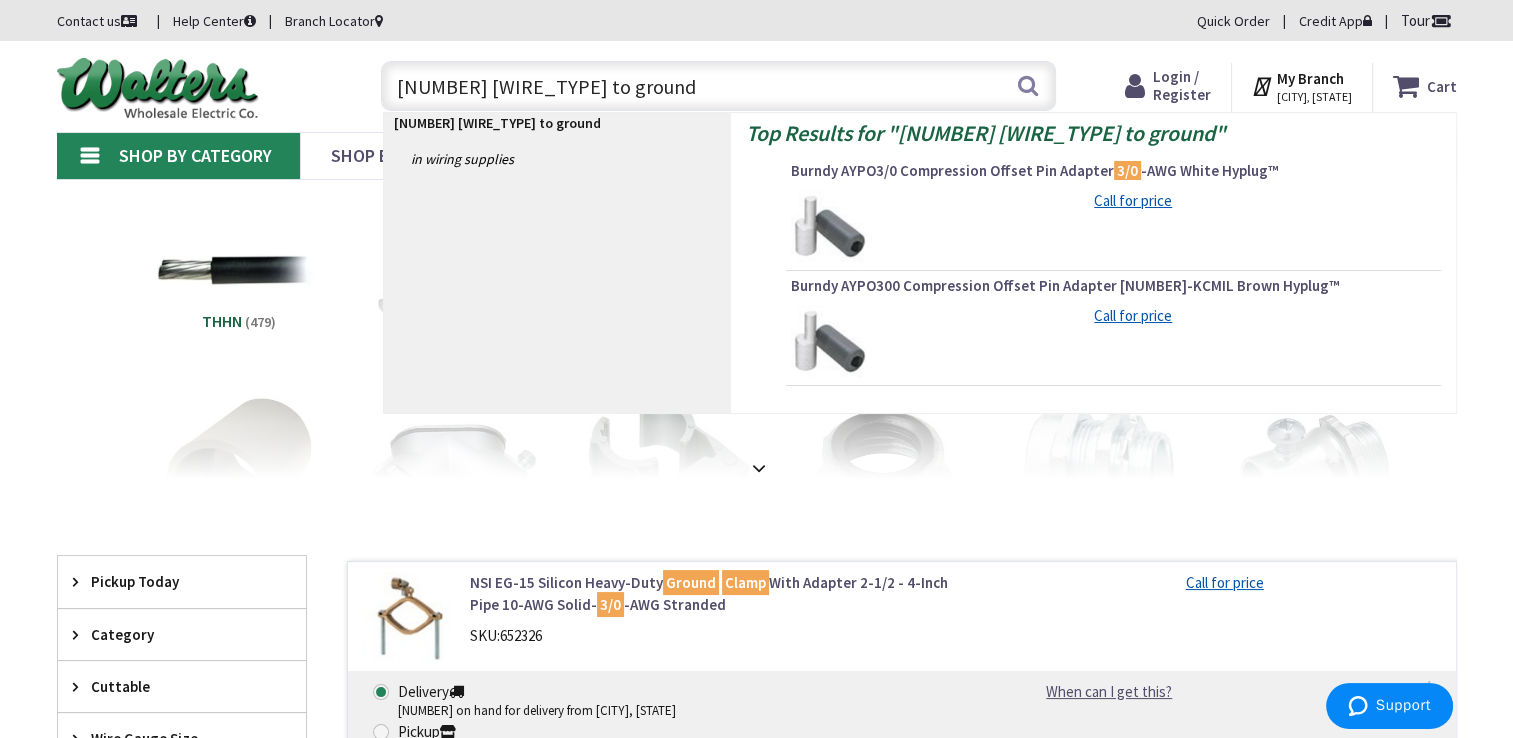 click on "View Subcategories
THHN
(479)
Conduit Straps
(366)
Outlet/Switch Boxes
(314)
LED Lamps and Bulbs
(311)" at bounding box center [757, 941] 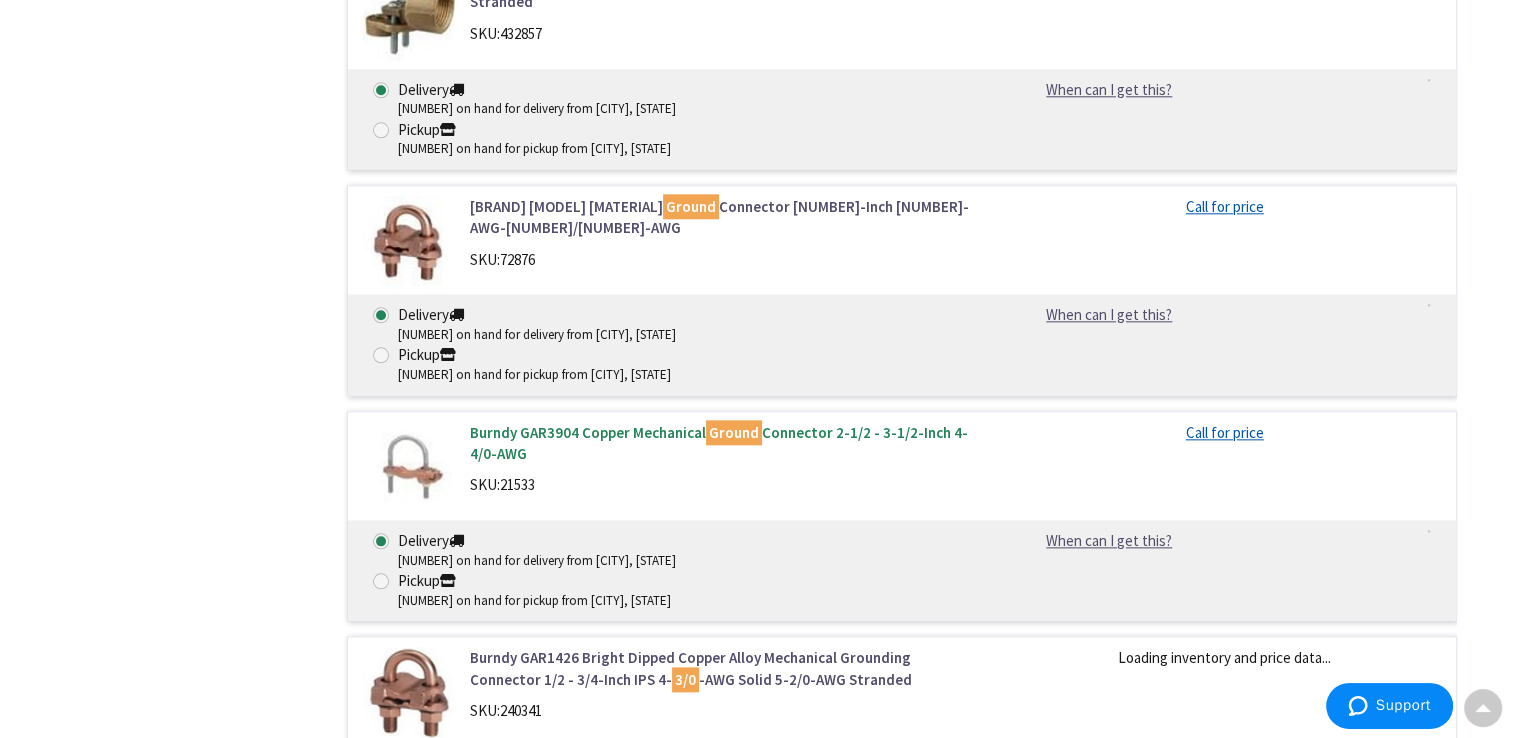 scroll, scrollTop: 2200, scrollLeft: 0, axis: vertical 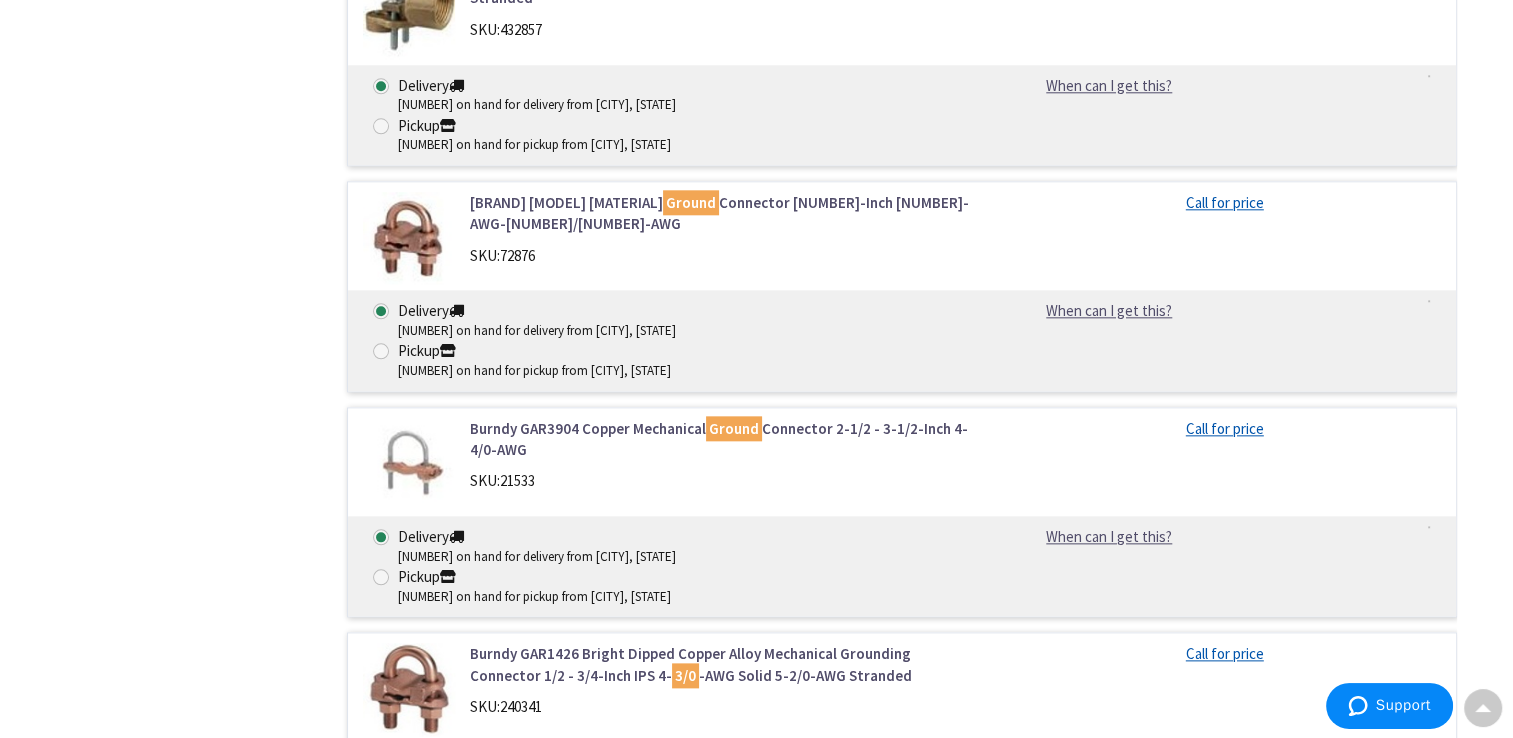 drag, startPoint x: 454, startPoint y: 430, endPoint x: 576, endPoint y: 437, distance: 122.20065 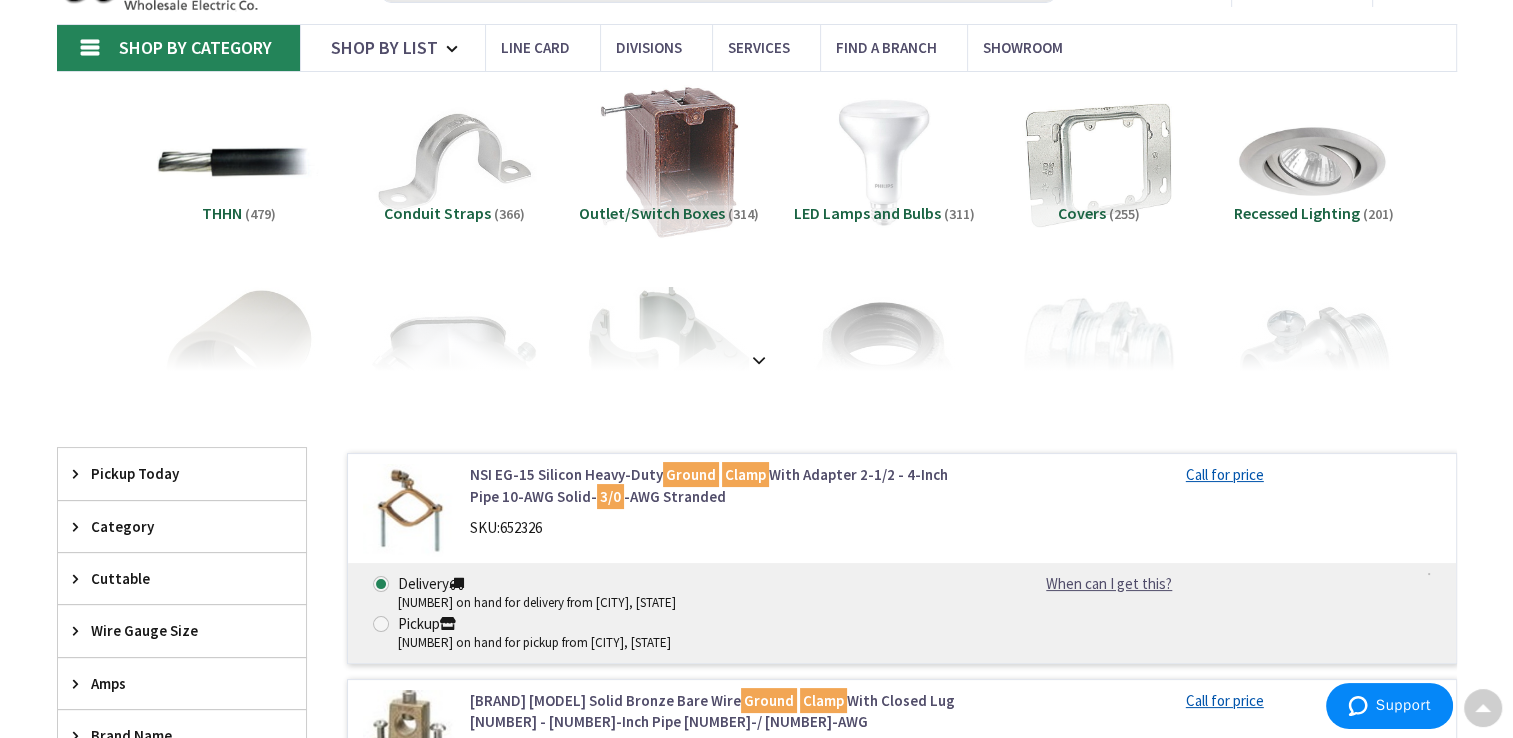 scroll, scrollTop: 0, scrollLeft: 0, axis: both 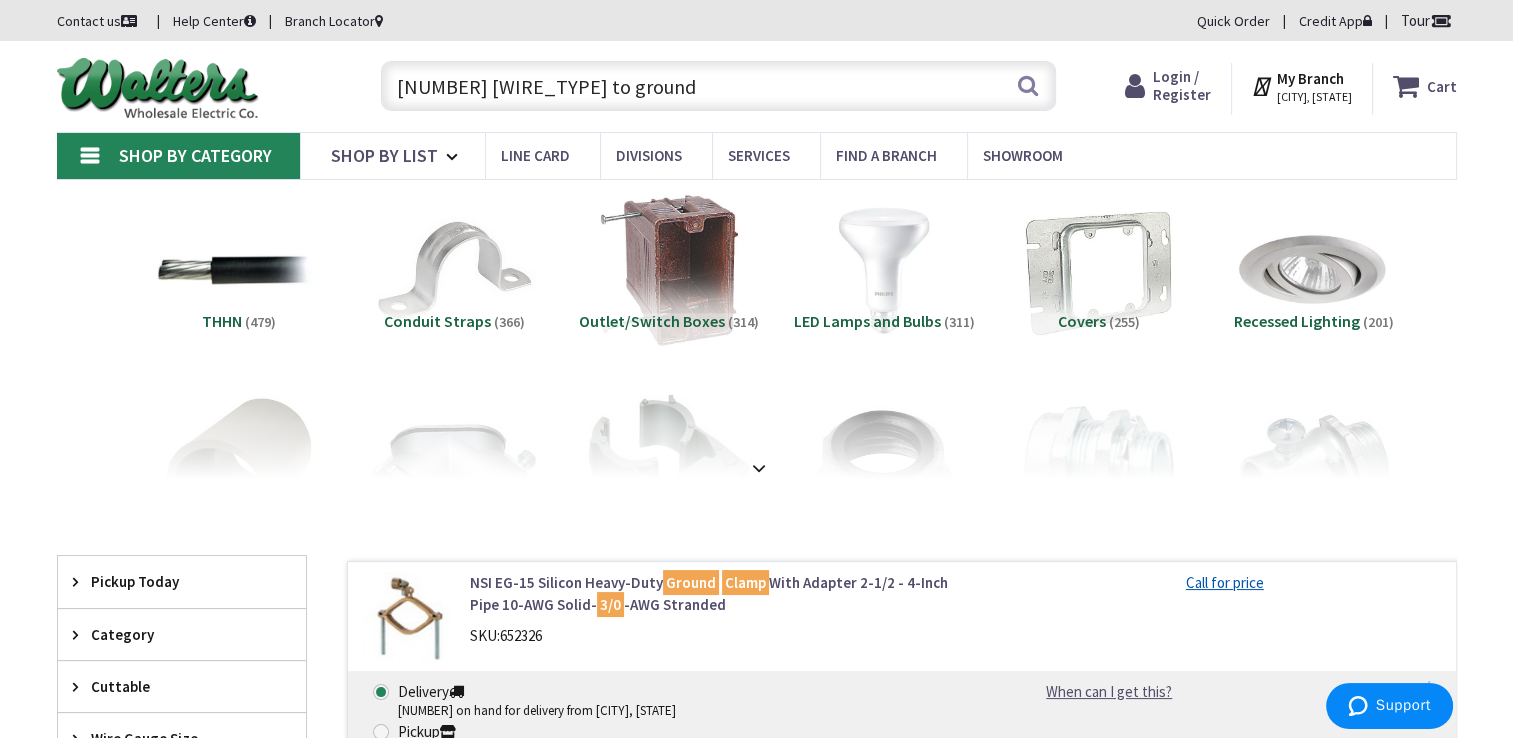 drag, startPoint x: 528, startPoint y: 98, endPoint x: 376, endPoint y: 102, distance: 152.05263 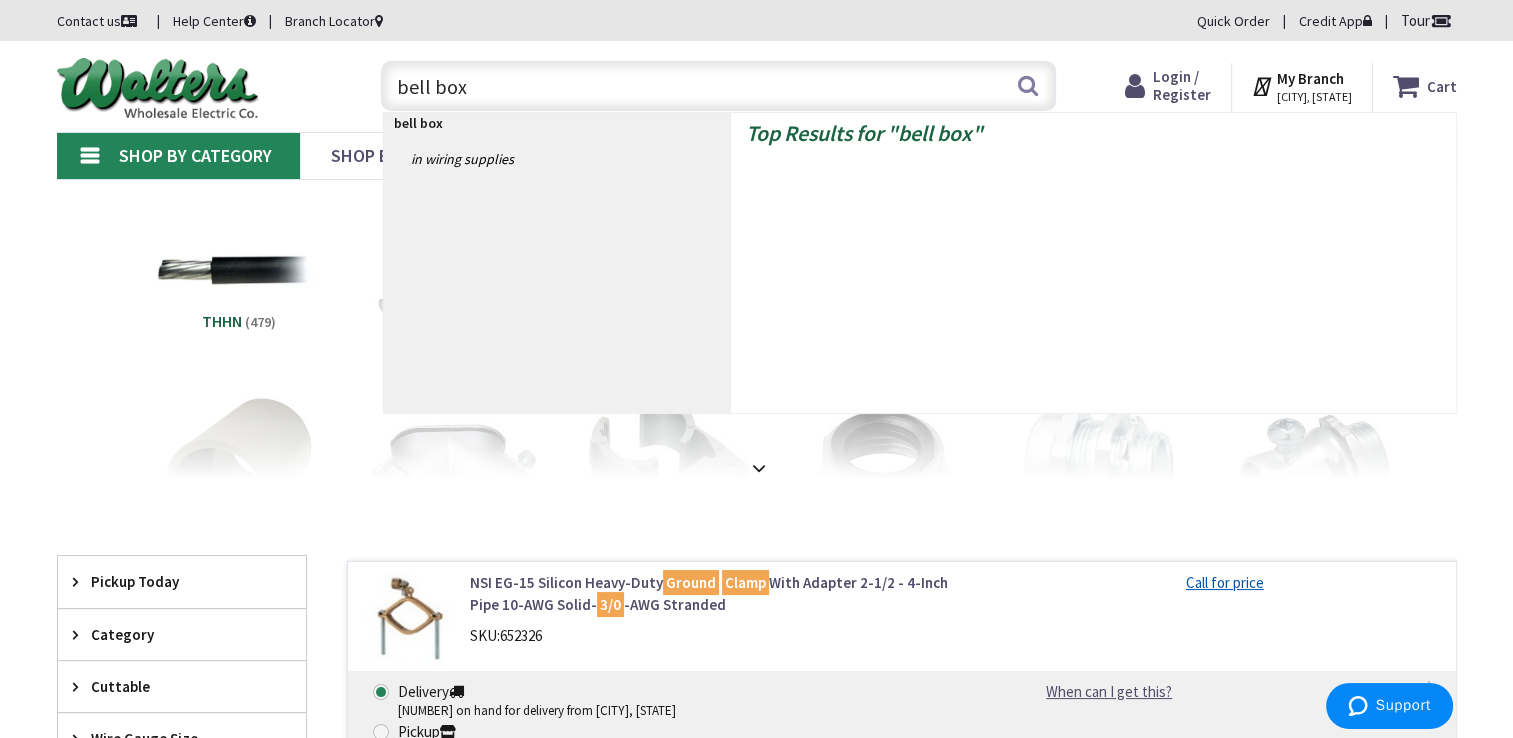 type on "bell box 1" 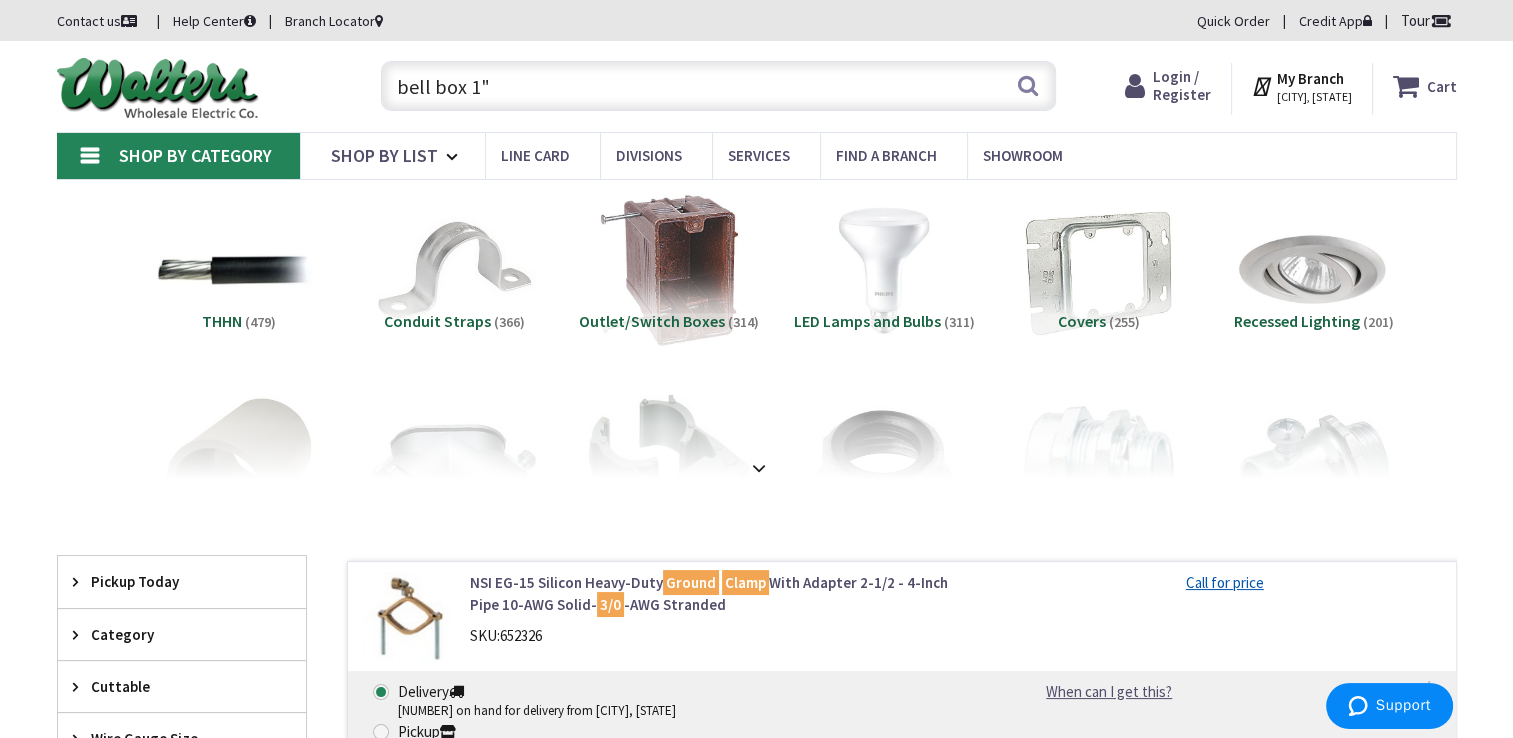 scroll, scrollTop: 200, scrollLeft: 0, axis: vertical 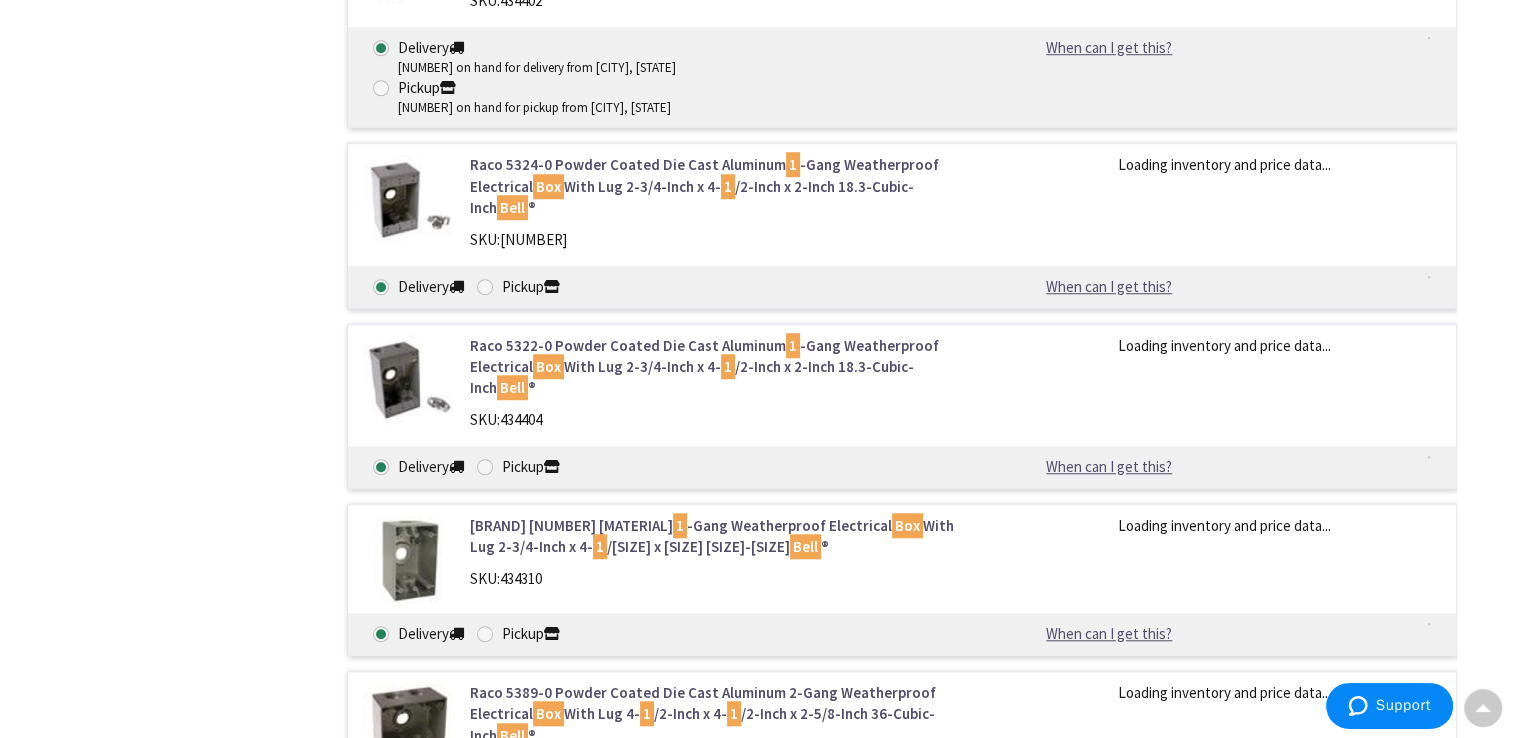 click on "Raco 5389-0 Powder Coated Die Cast Aluminum 2-Gang Weatherproof Electrical  Box  With Lug 4- 1 /2-Inch x 4- 1 /2-Inch x 2-5/8-Inch 36-Cubic-Inch  Bell ®" at bounding box center [724, 714] 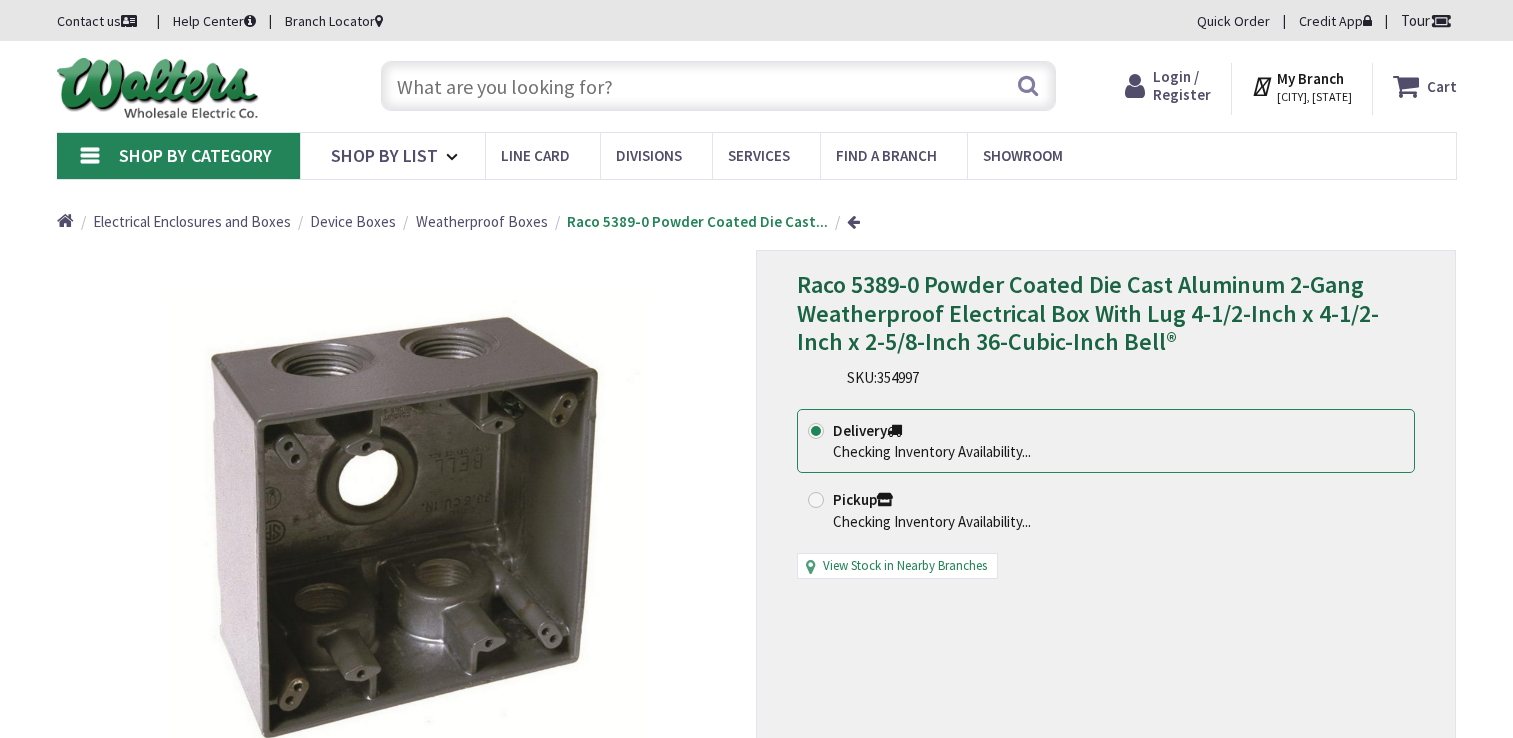 scroll, scrollTop: 0, scrollLeft: 0, axis: both 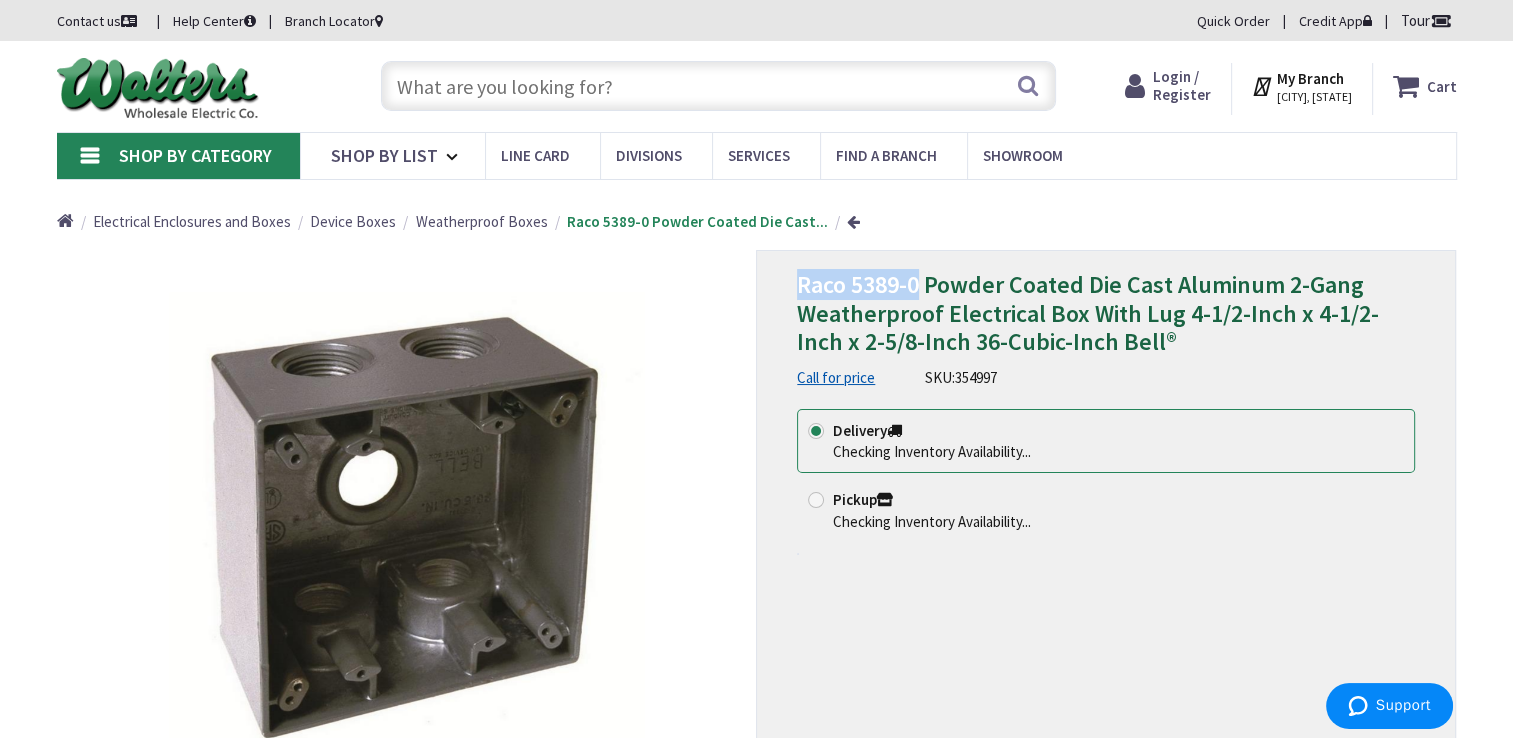 drag, startPoint x: 791, startPoint y: 285, endPoint x: 922, endPoint y: 286, distance: 131.00381 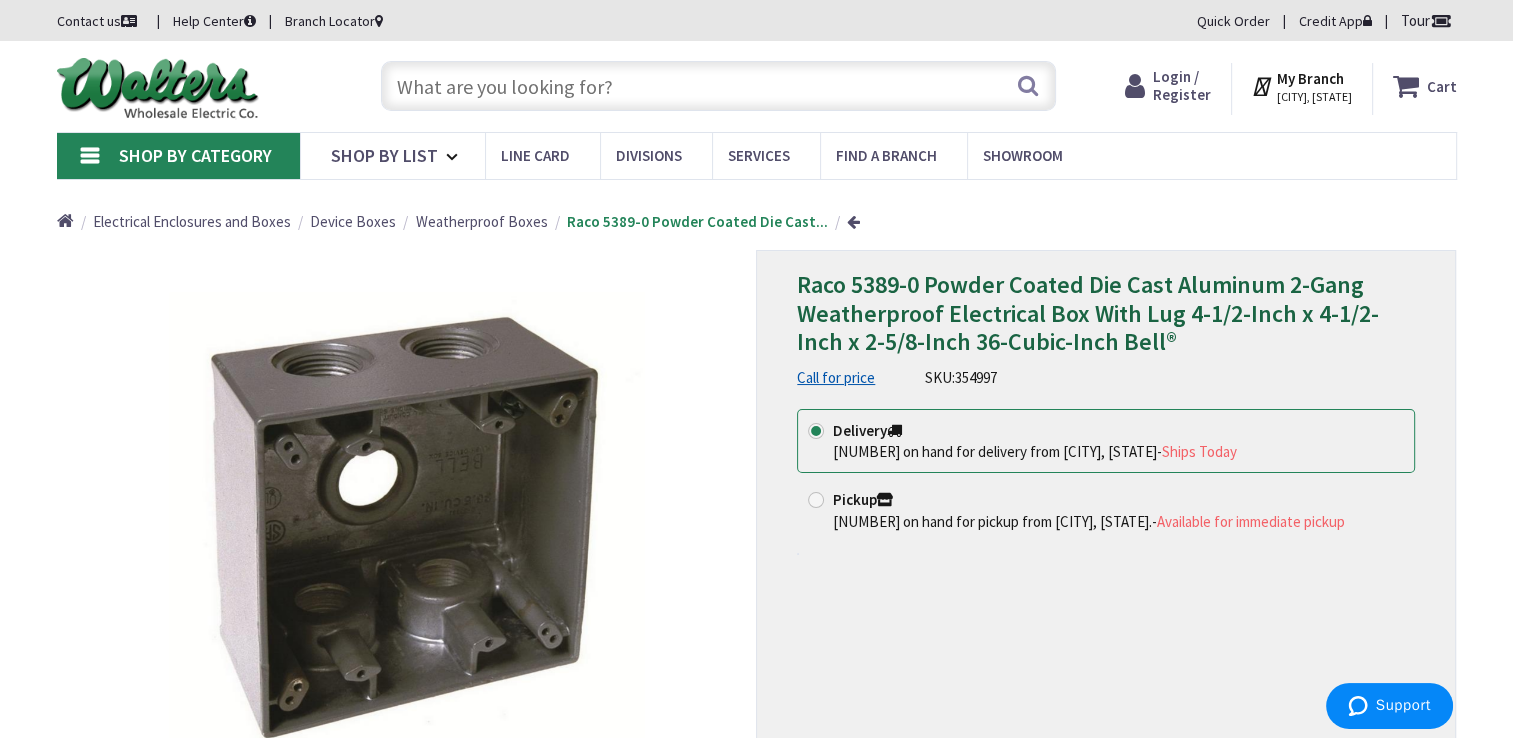 click at bounding box center (718, 86) 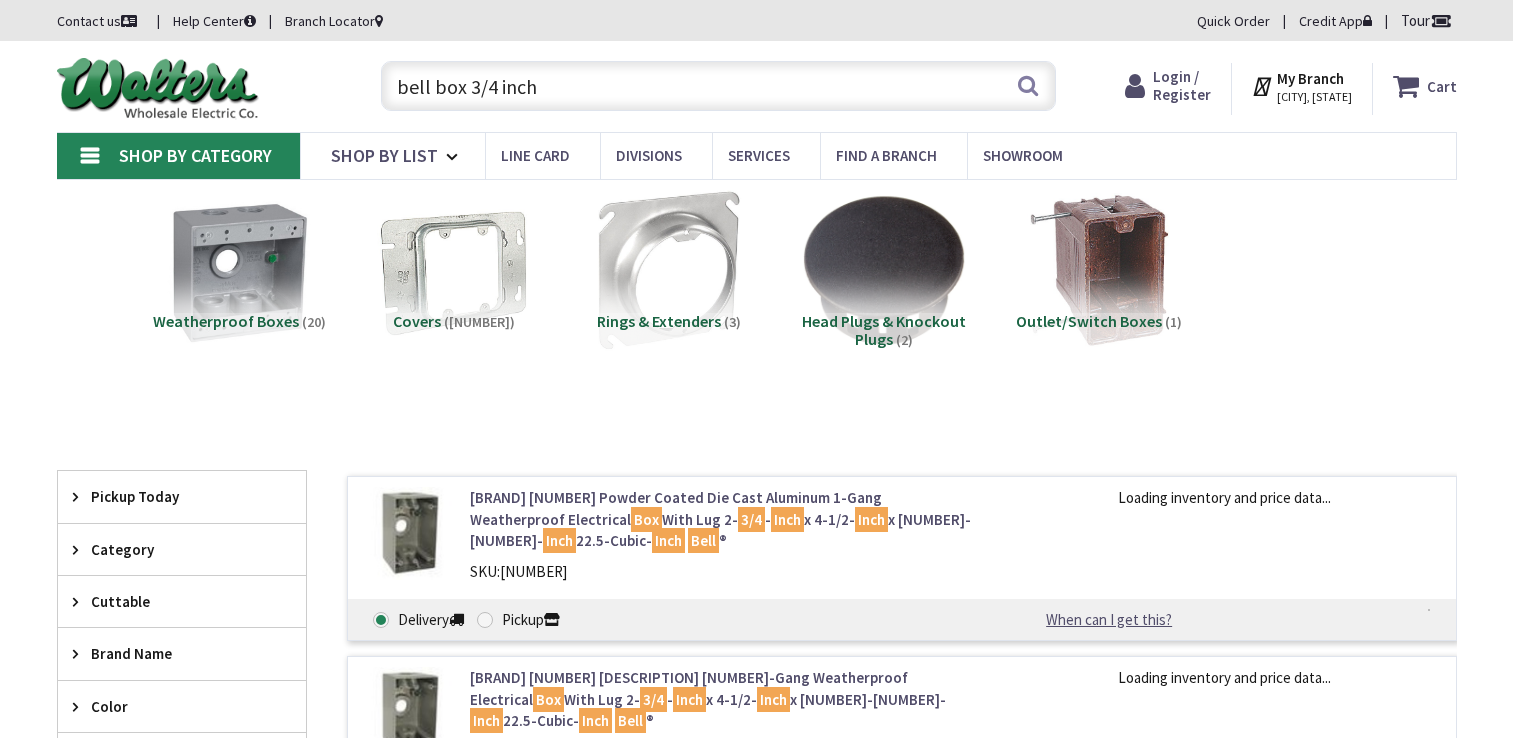 scroll, scrollTop: 0, scrollLeft: 0, axis: both 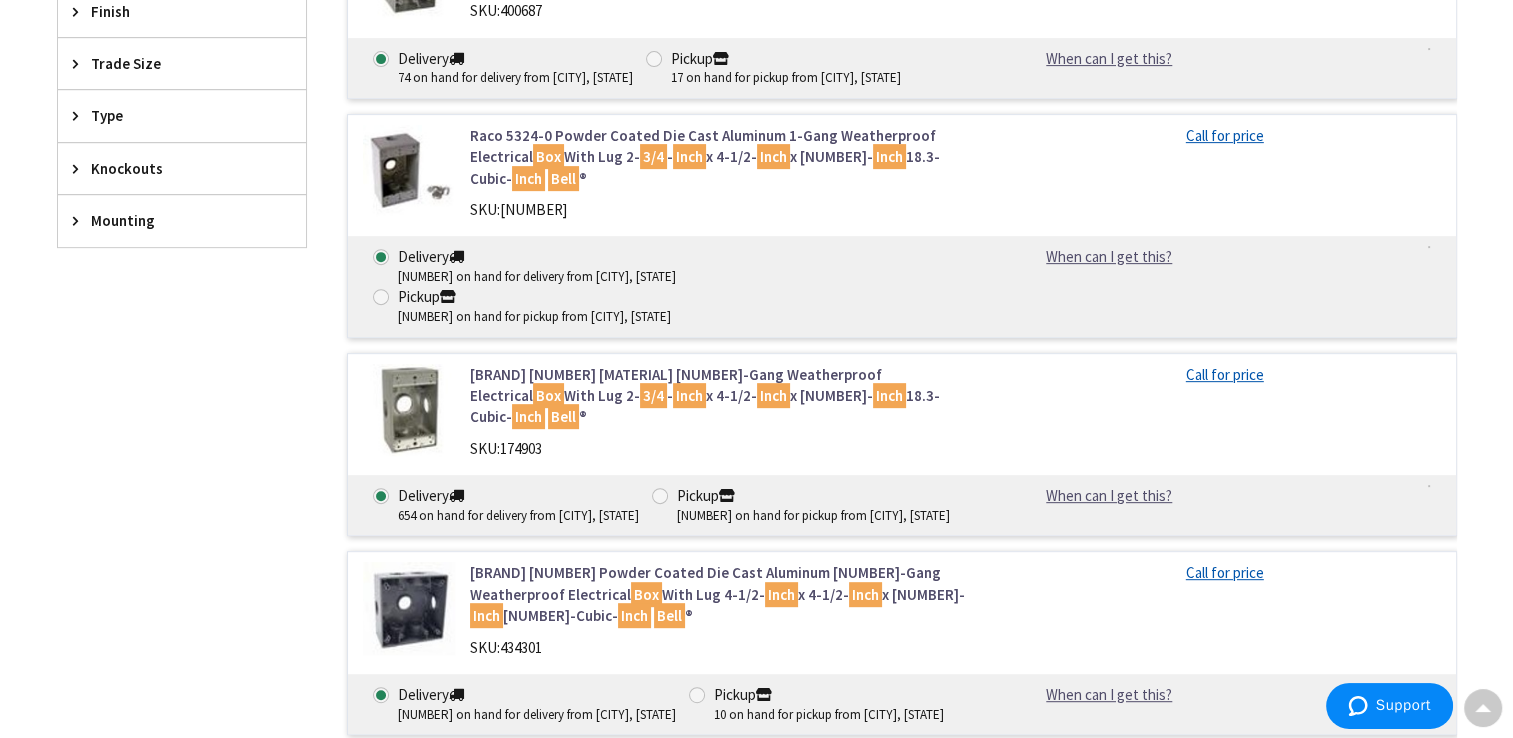 click on "Raco 5346-0 Powder Coated Die Cast Aluminum 2-Gang Weatherproof Electrical  Box  With Lug 4-1/2- Inch  x 4-1/2- Inch  x 2- Inch  31-Cubic- Inch   Bell ®" at bounding box center (724, 594) 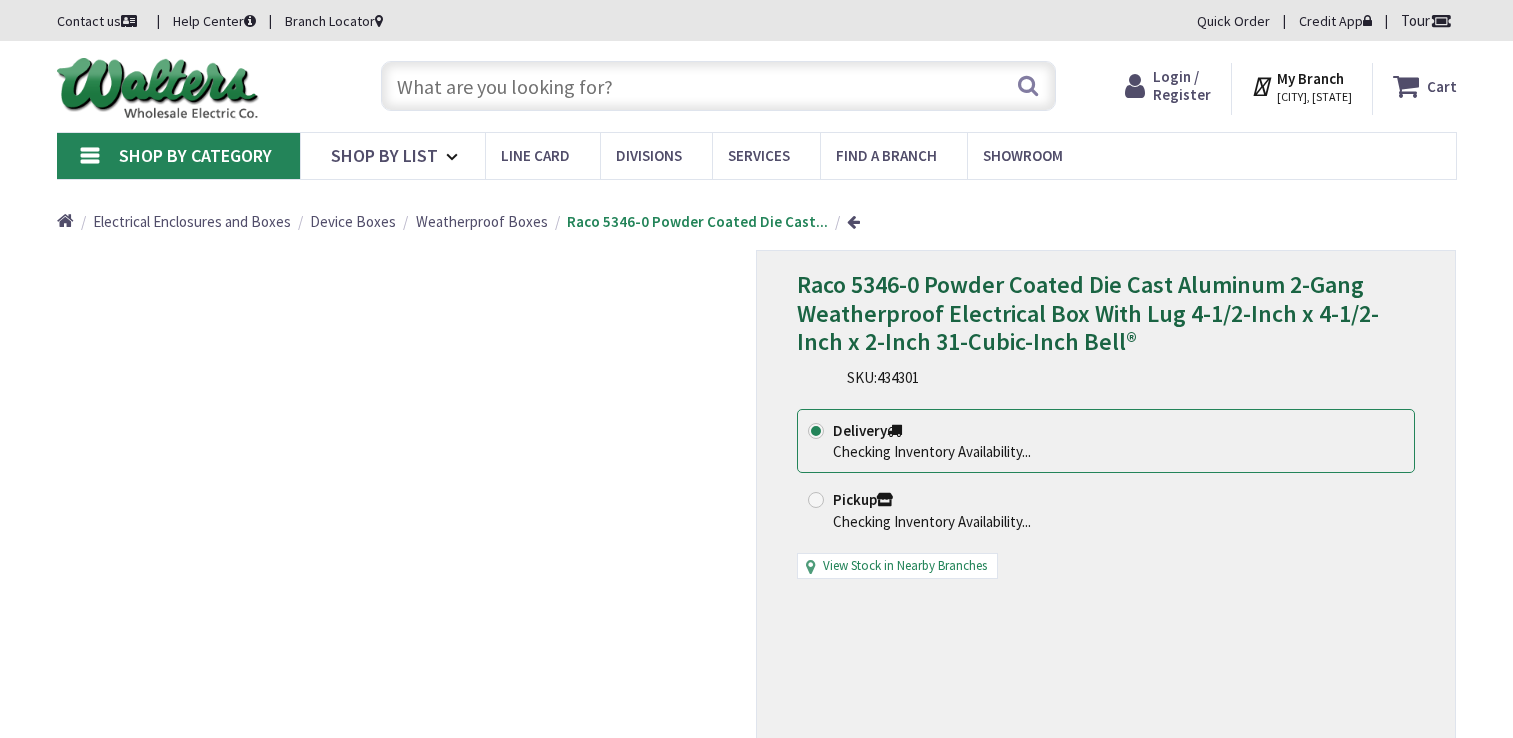 scroll, scrollTop: 0, scrollLeft: 0, axis: both 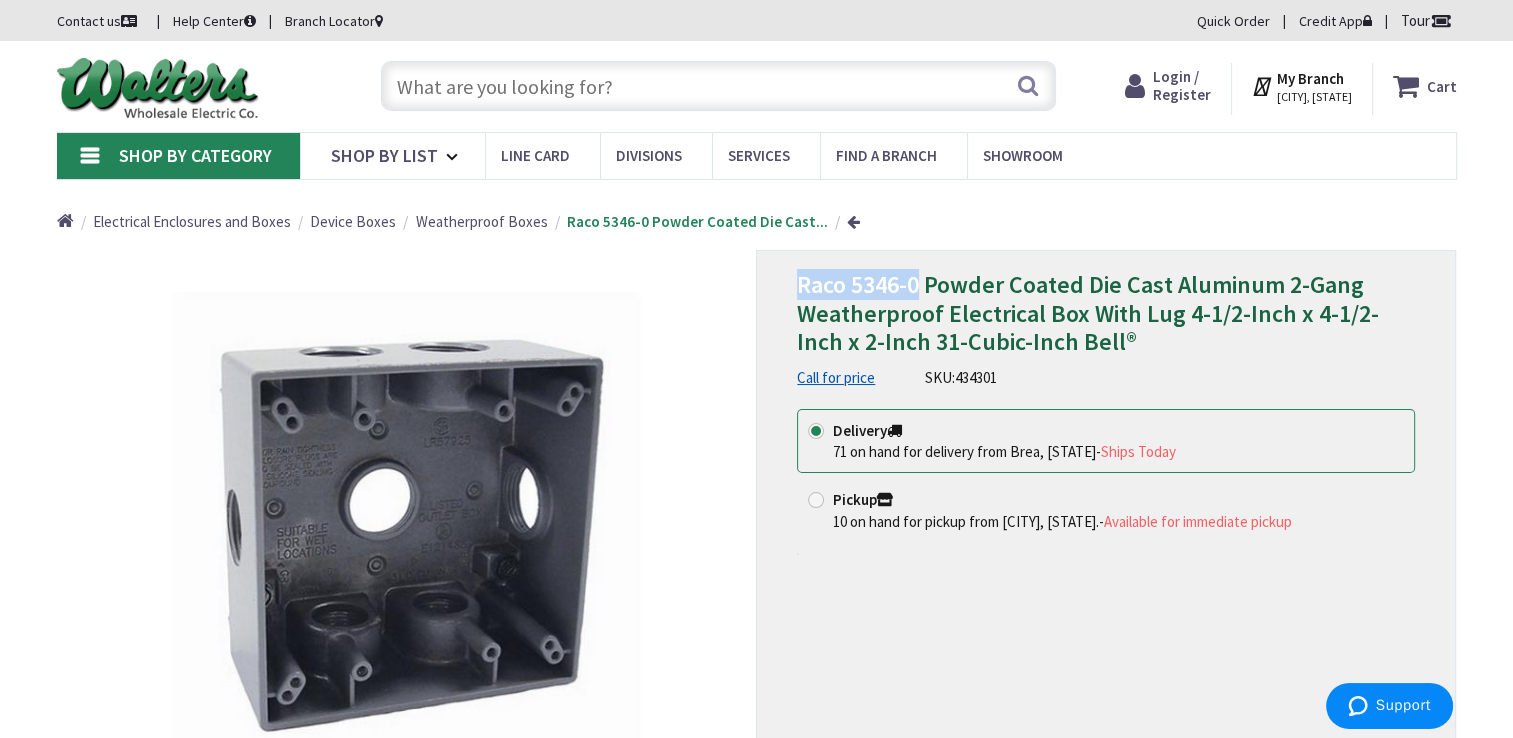 drag, startPoint x: 796, startPoint y: 286, endPoint x: 921, endPoint y: 286, distance: 125 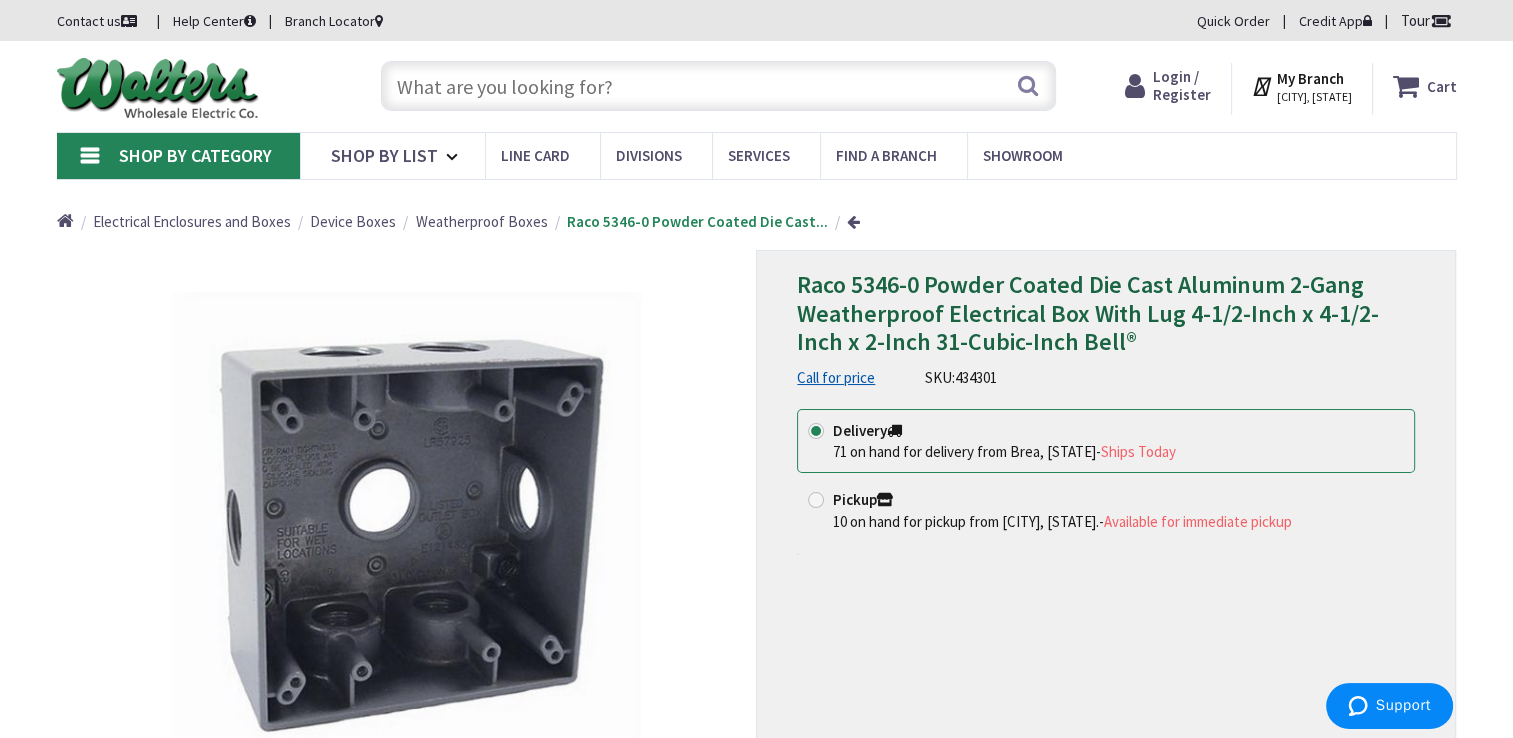 click at bounding box center (718, 86) 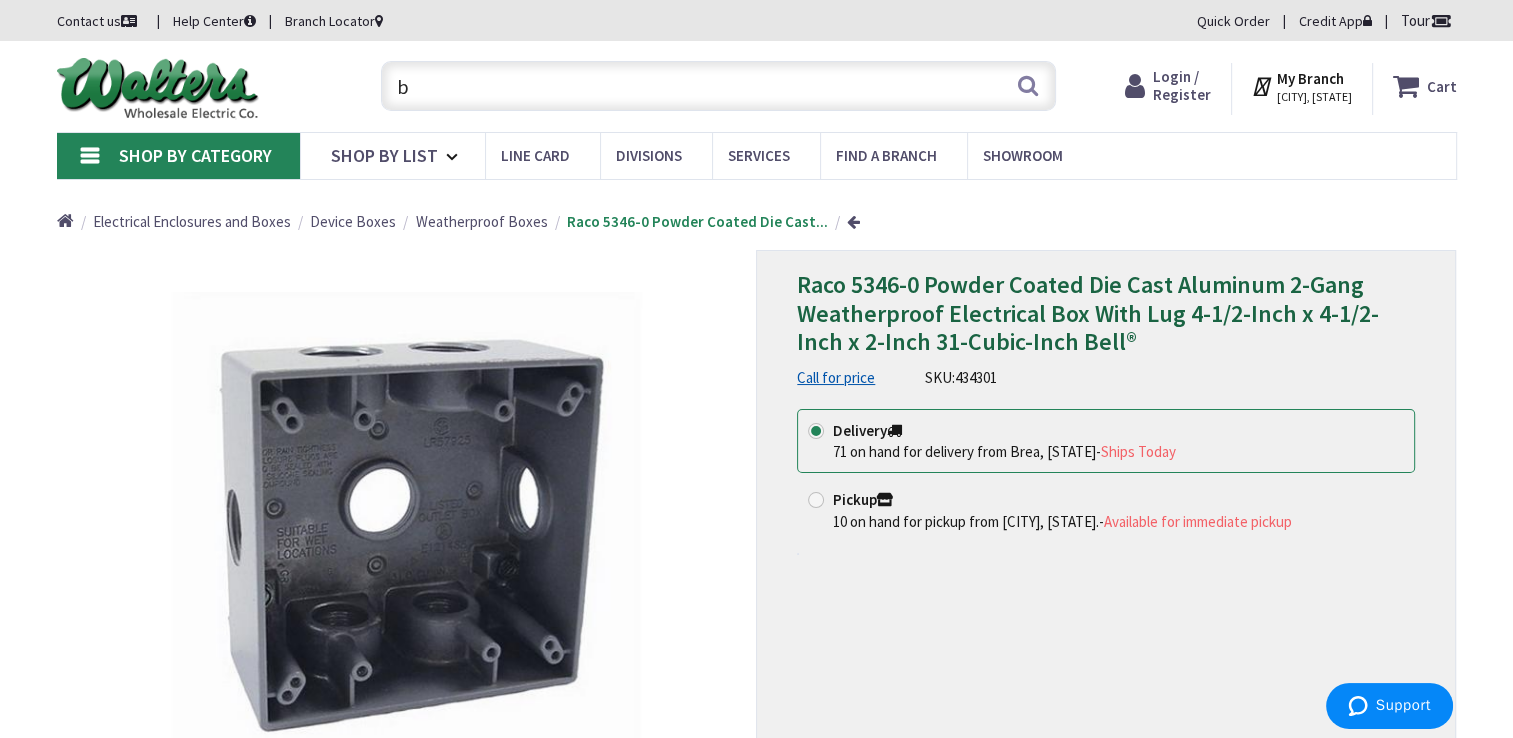 click on "b" at bounding box center (718, 86) 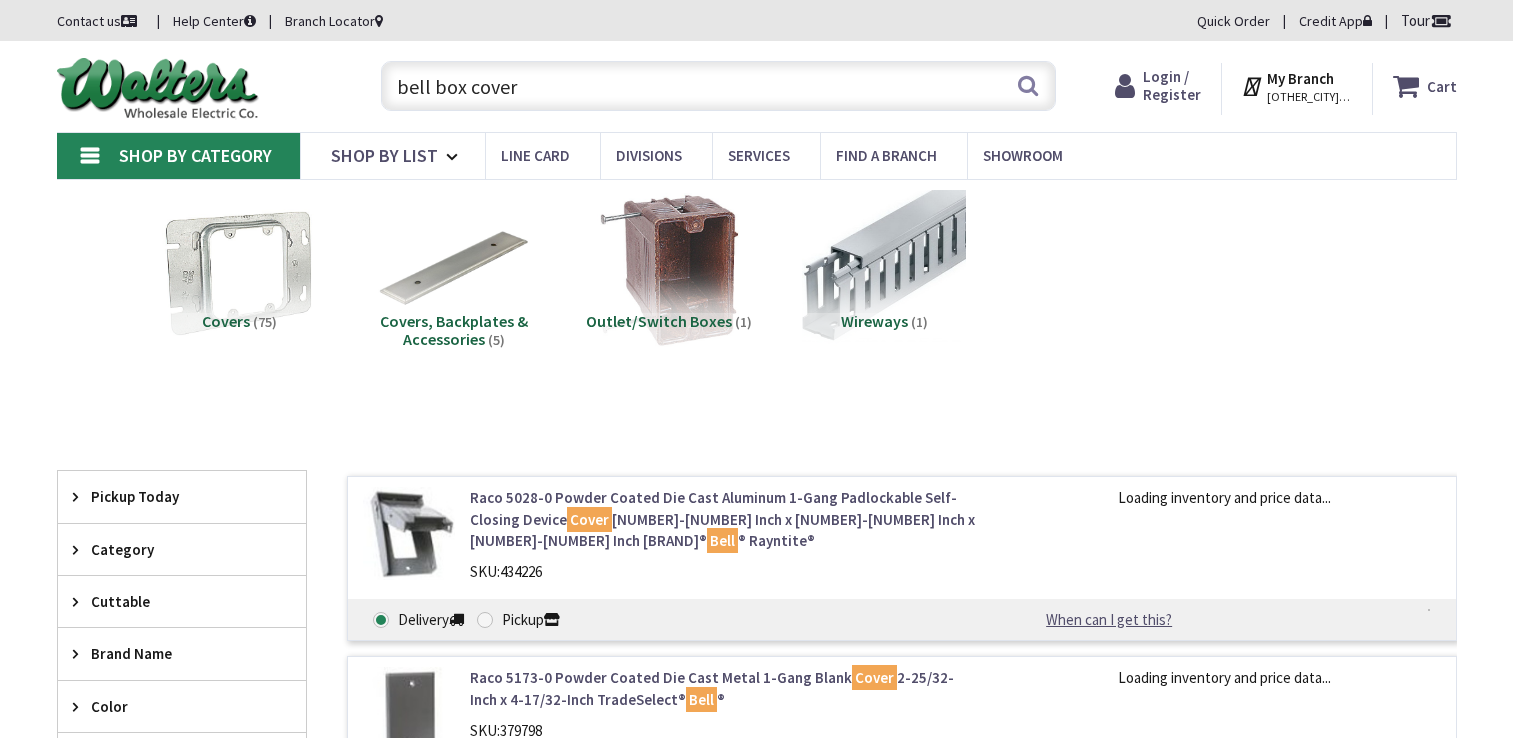 scroll, scrollTop: 0, scrollLeft: 0, axis: both 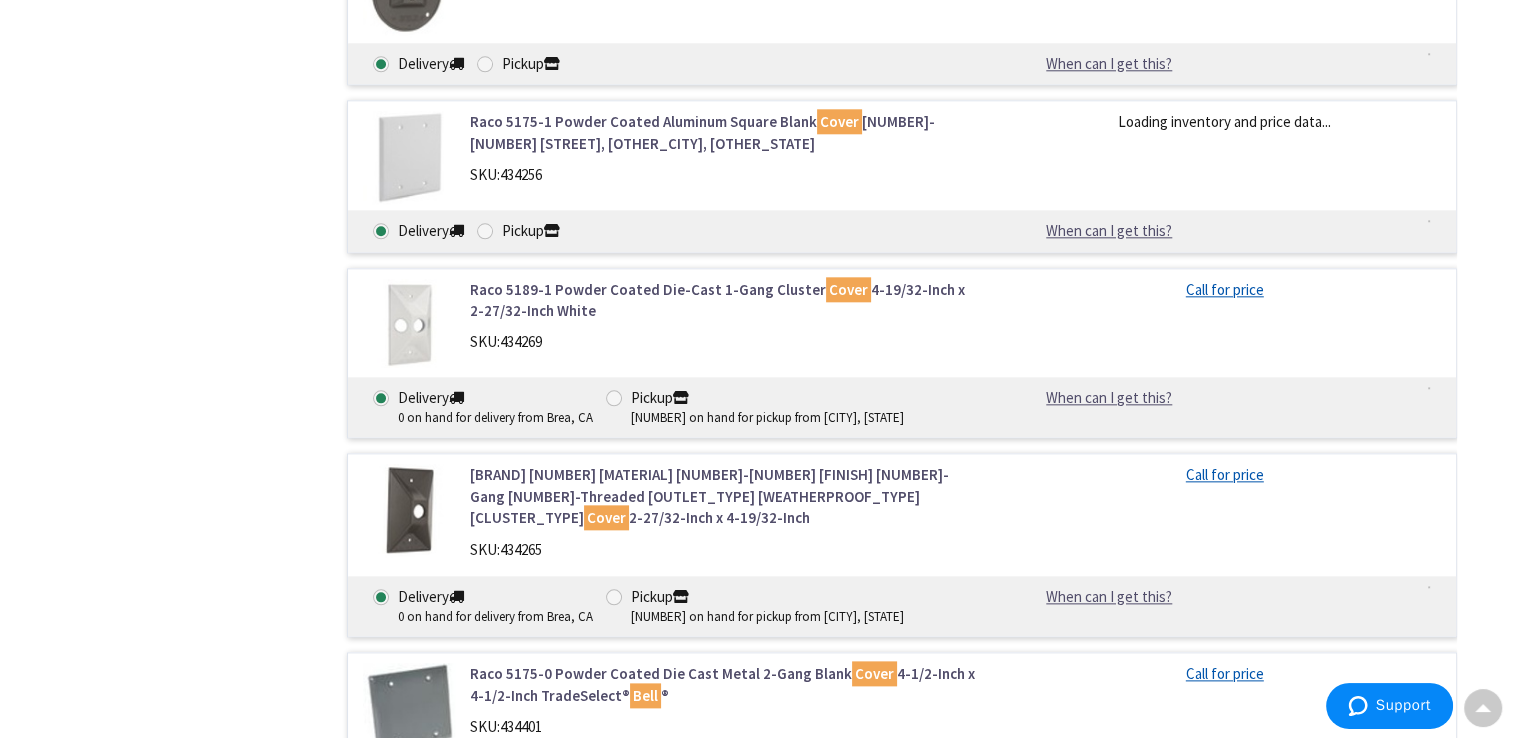 click on "Raco 5175-0 Powder Coated Die Cast Metal 2-Gang Blank  Cover  4-1/2-Inch x 4-1/2-Inch TradeSelect®  Bell ®" at bounding box center (724, 684) 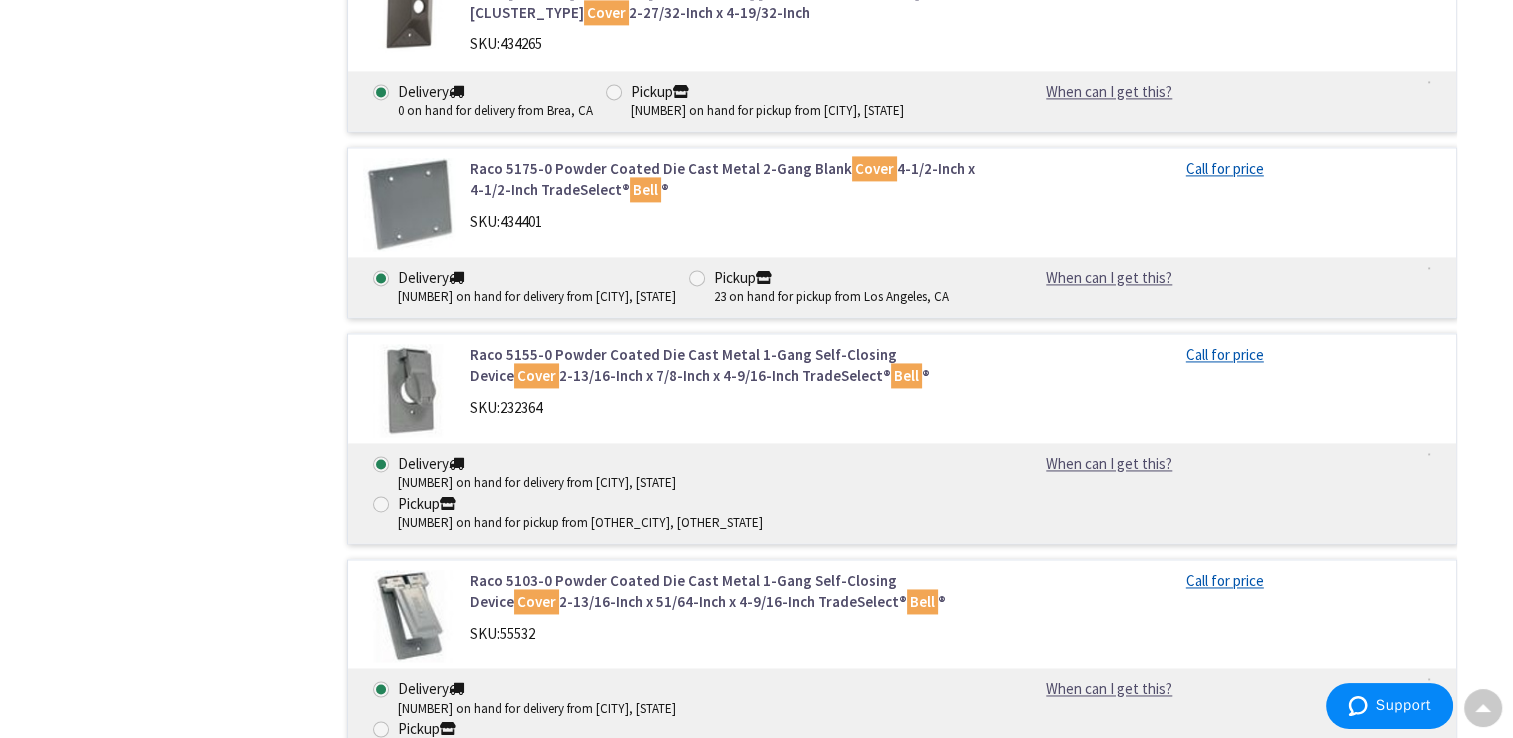 scroll, scrollTop: 2900, scrollLeft: 0, axis: vertical 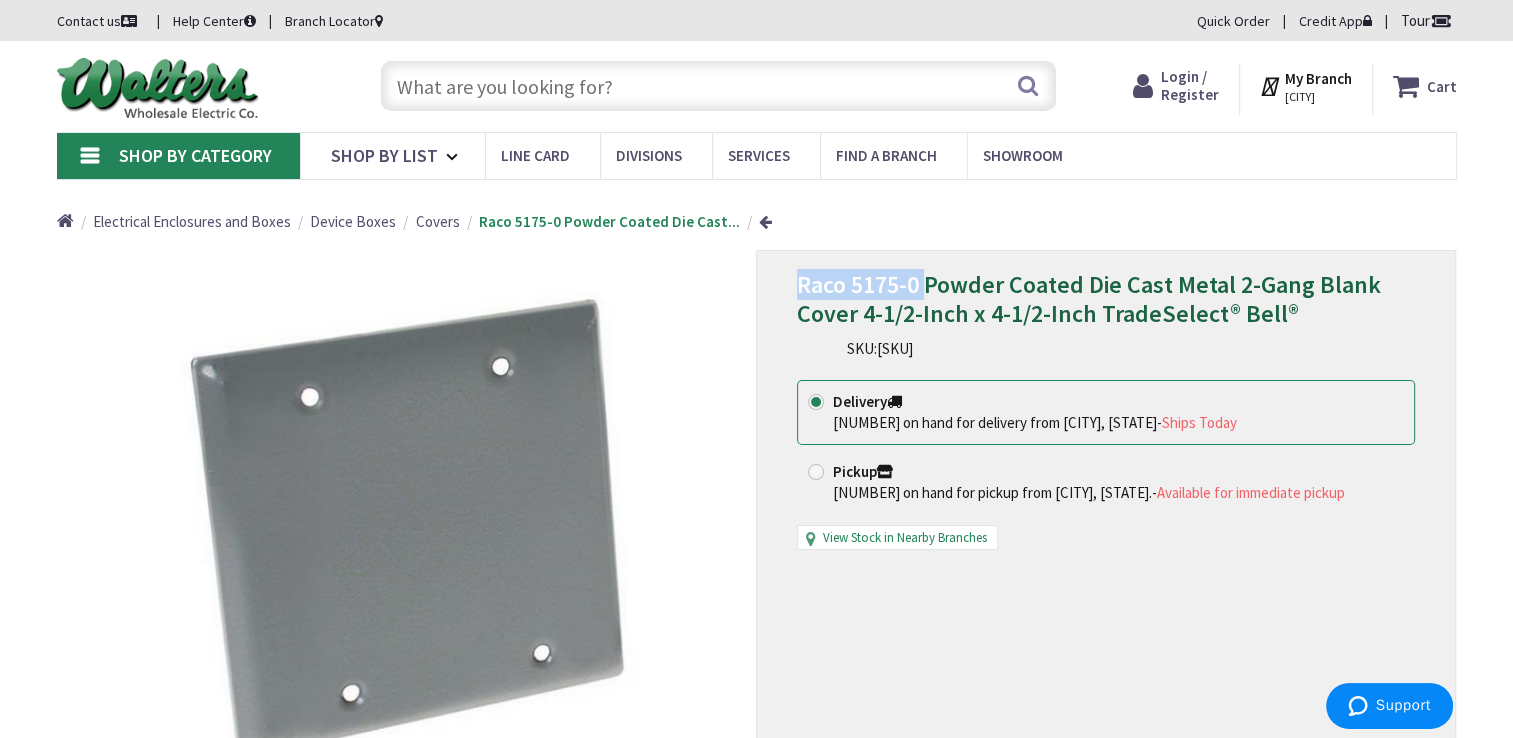 drag, startPoint x: 796, startPoint y: 287, endPoint x: 926, endPoint y: 295, distance: 130.24593 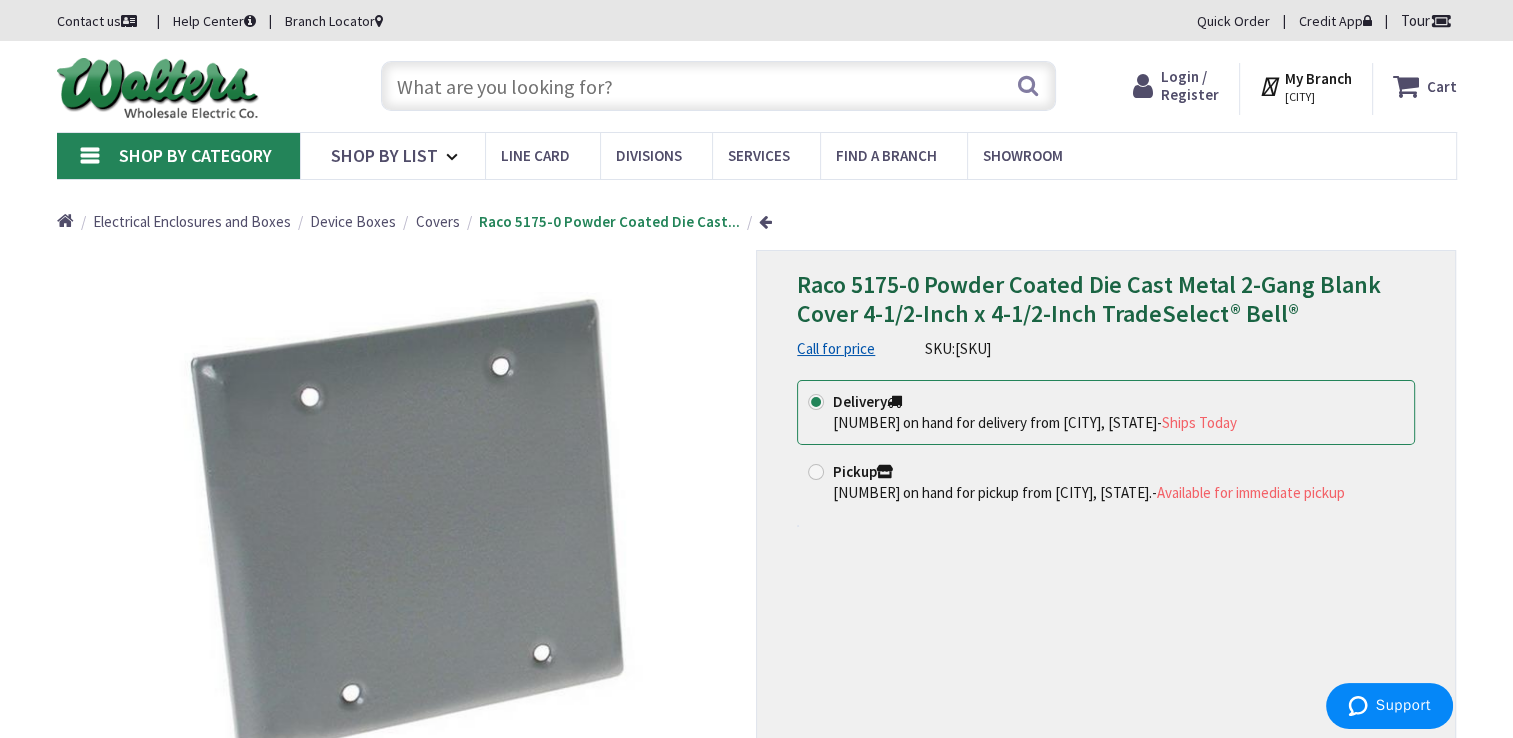 click at bounding box center [718, 86] 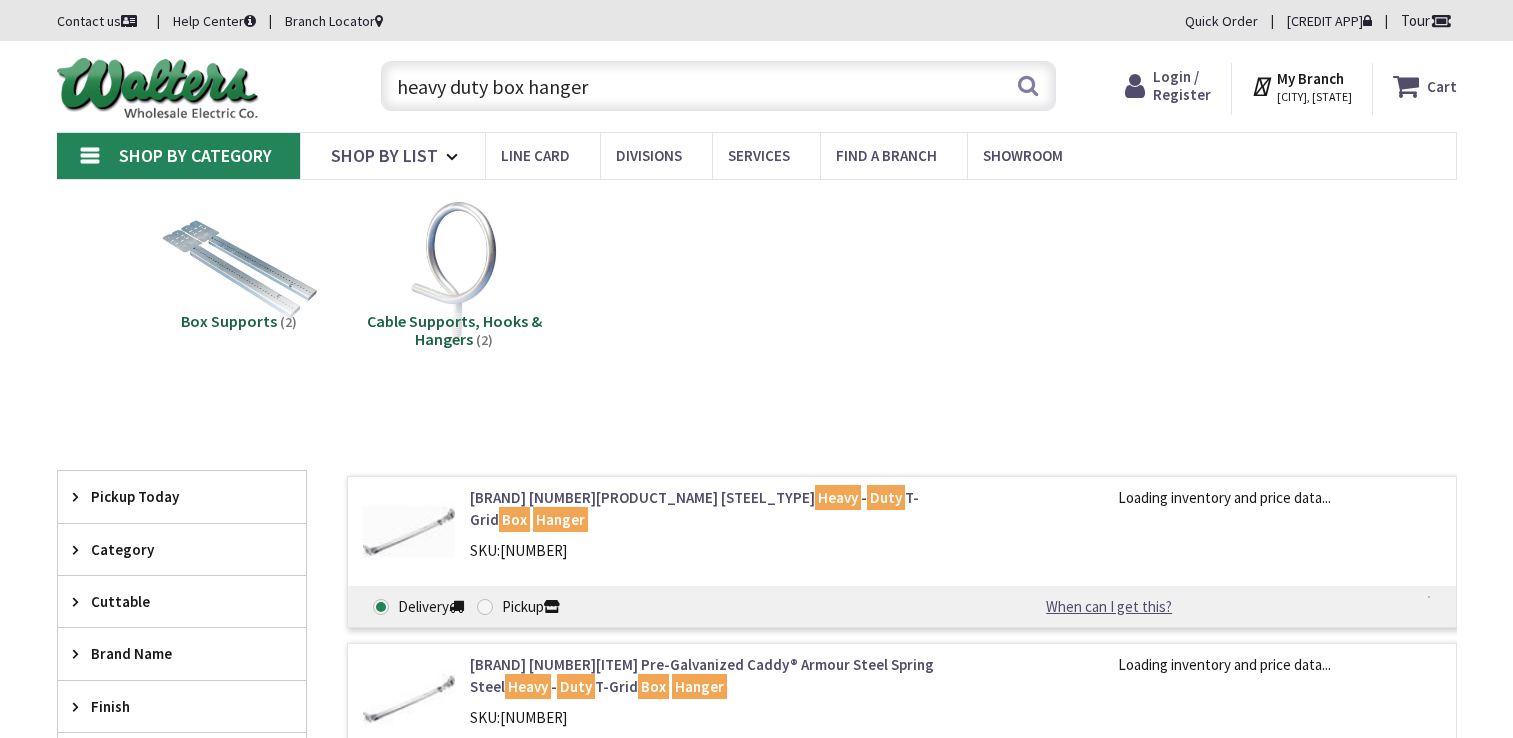 scroll, scrollTop: 0, scrollLeft: 0, axis: both 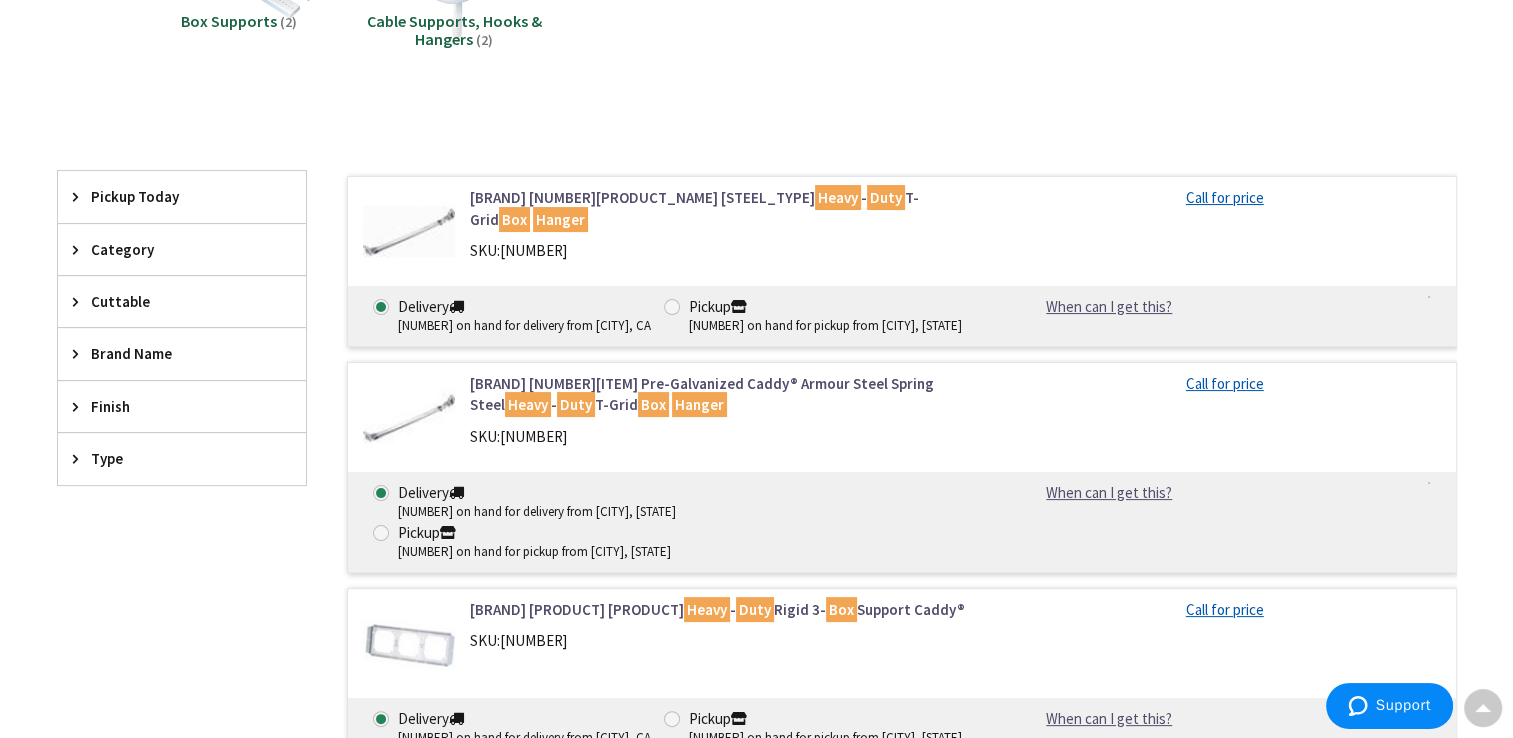 click on "Erico 512HDEEP Pre-Galvanized Caddy® Armour Steel Spring Steel  Heavy - Duty  T-Grid  Box   Hanger" at bounding box center [724, 394] 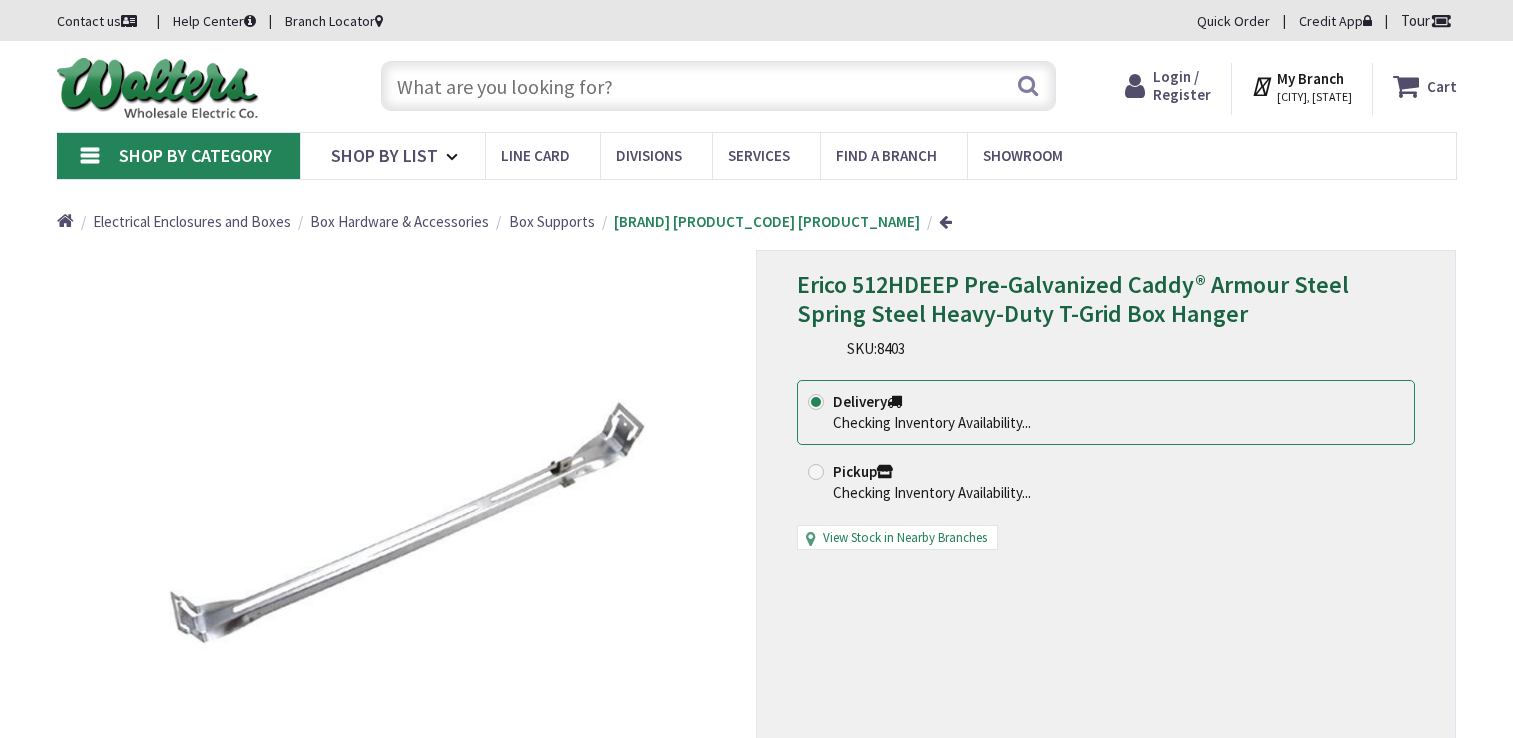 scroll, scrollTop: 0, scrollLeft: 0, axis: both 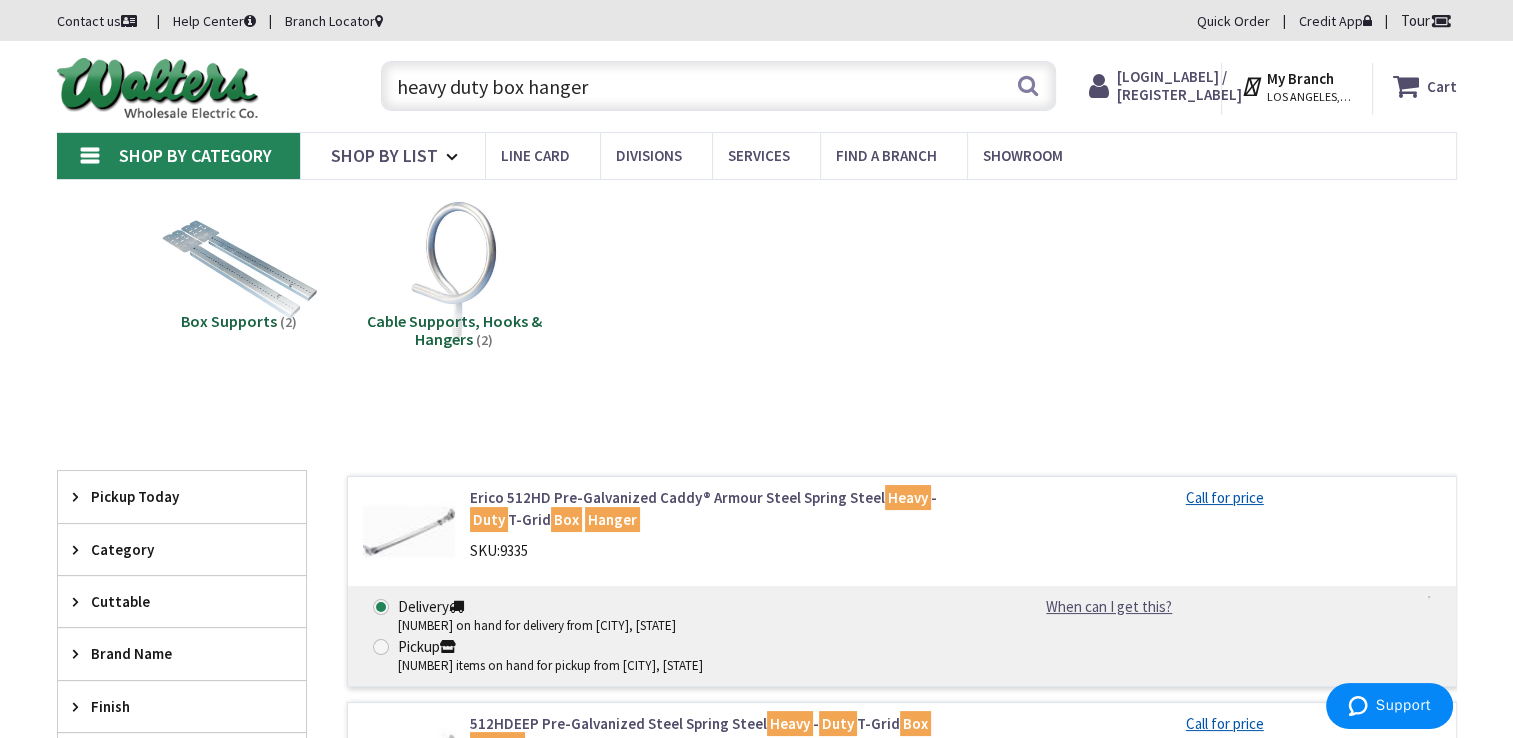 click on "heavy duty box hanger" at bounding box center (718, 86) 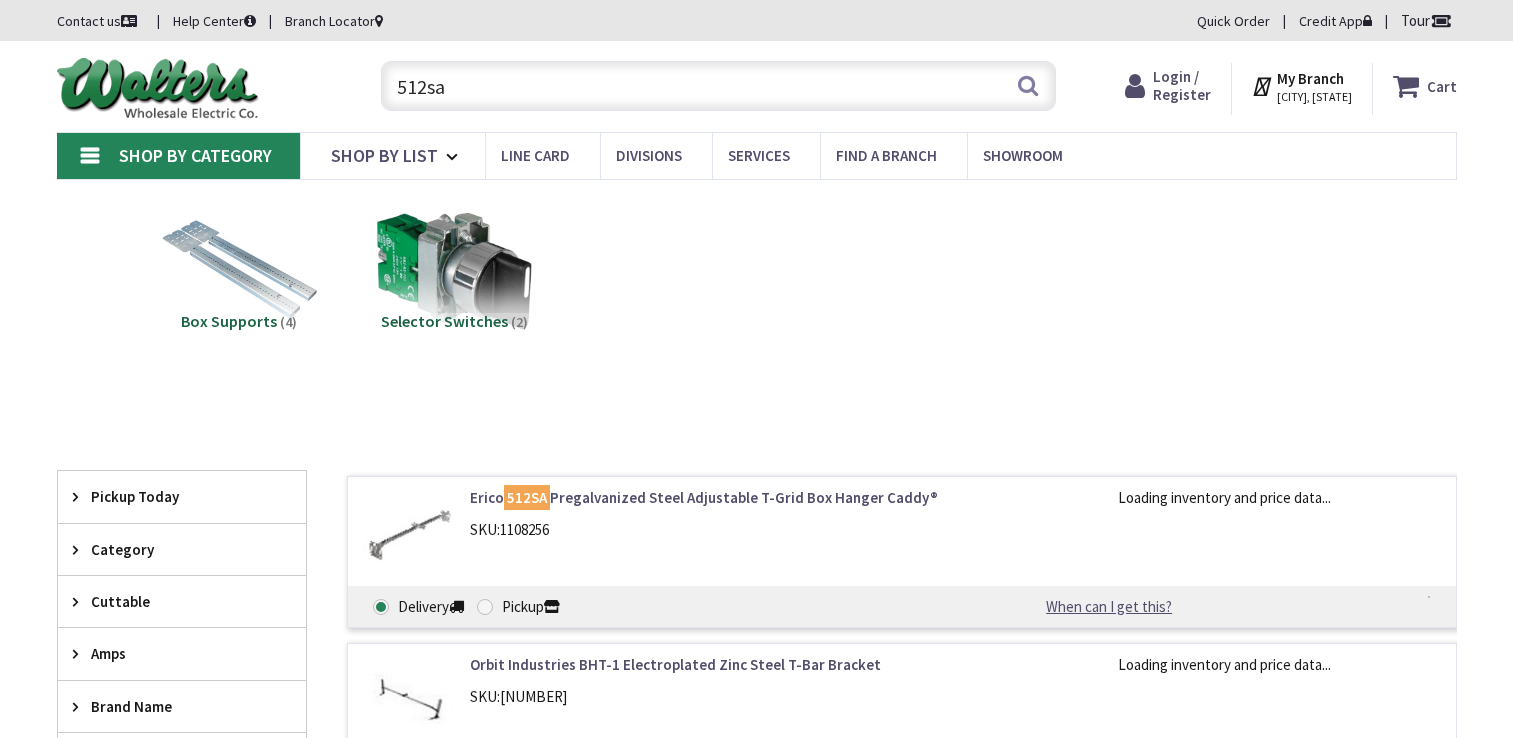 scroll, scrollTop: 0, scrollLeft: 0, axis: both 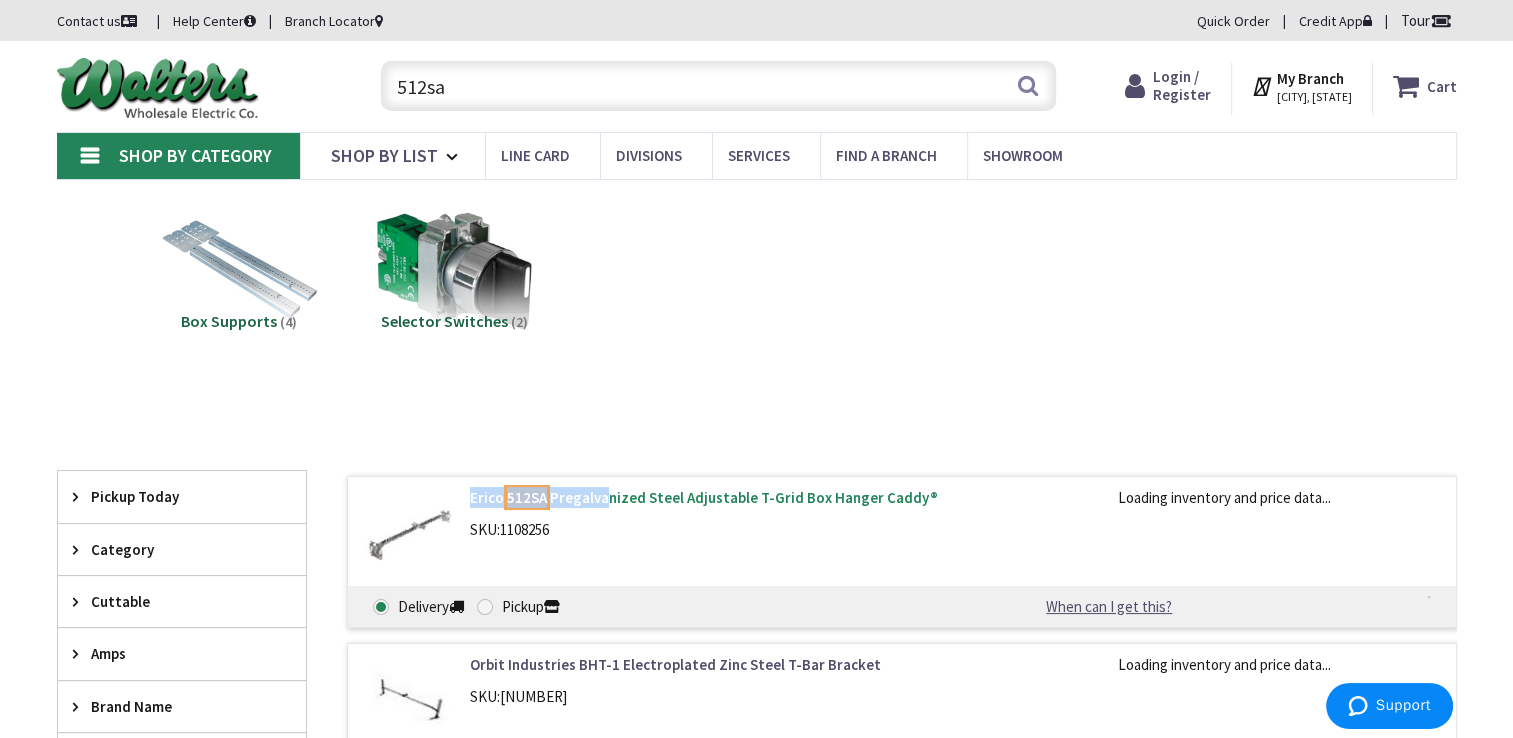 drag, startPoint x: 463, startPoint y: 492, endPoint x: 600, endPoint y: 500, distance: 137.23338 